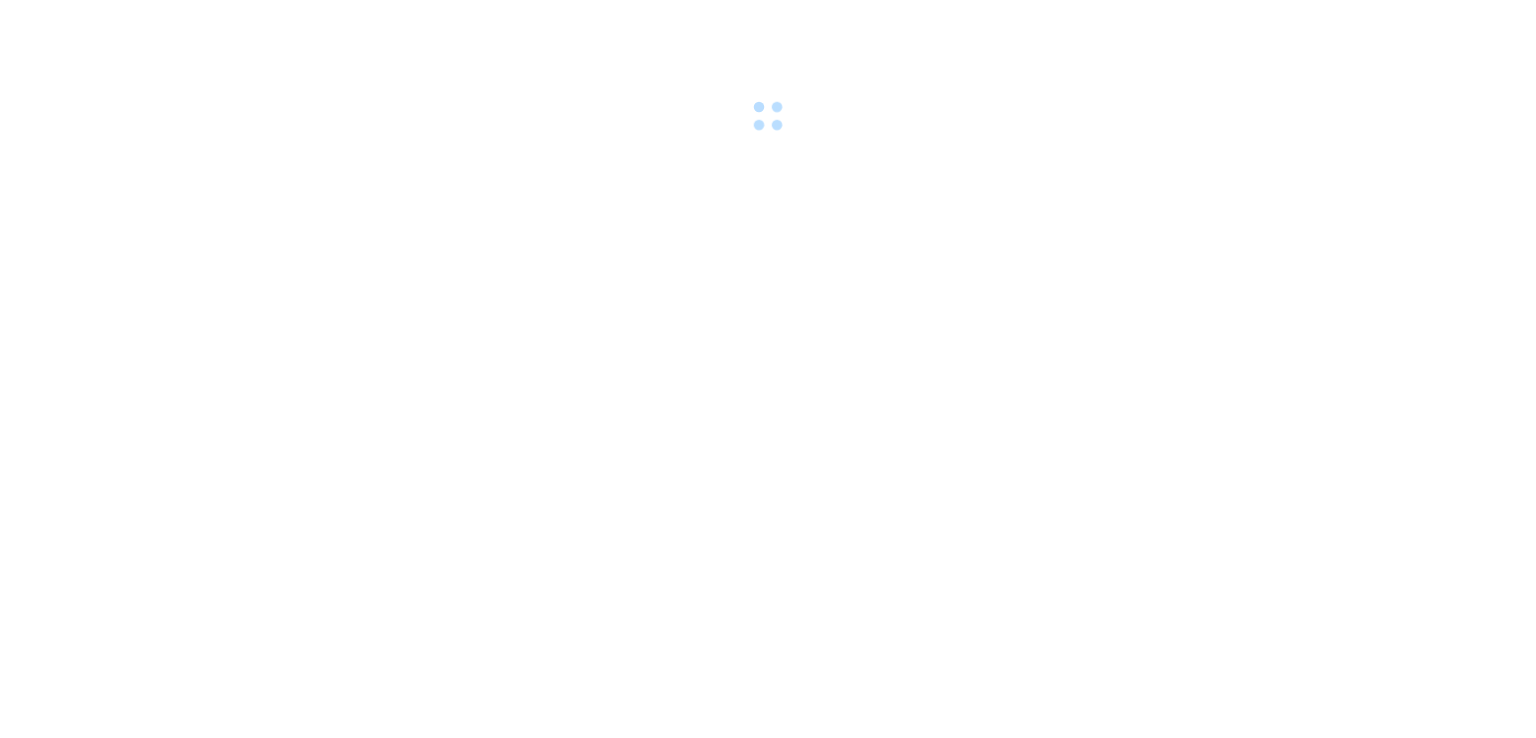 scroll, scrollTop: 0, scrollLeft: 0, axis: both 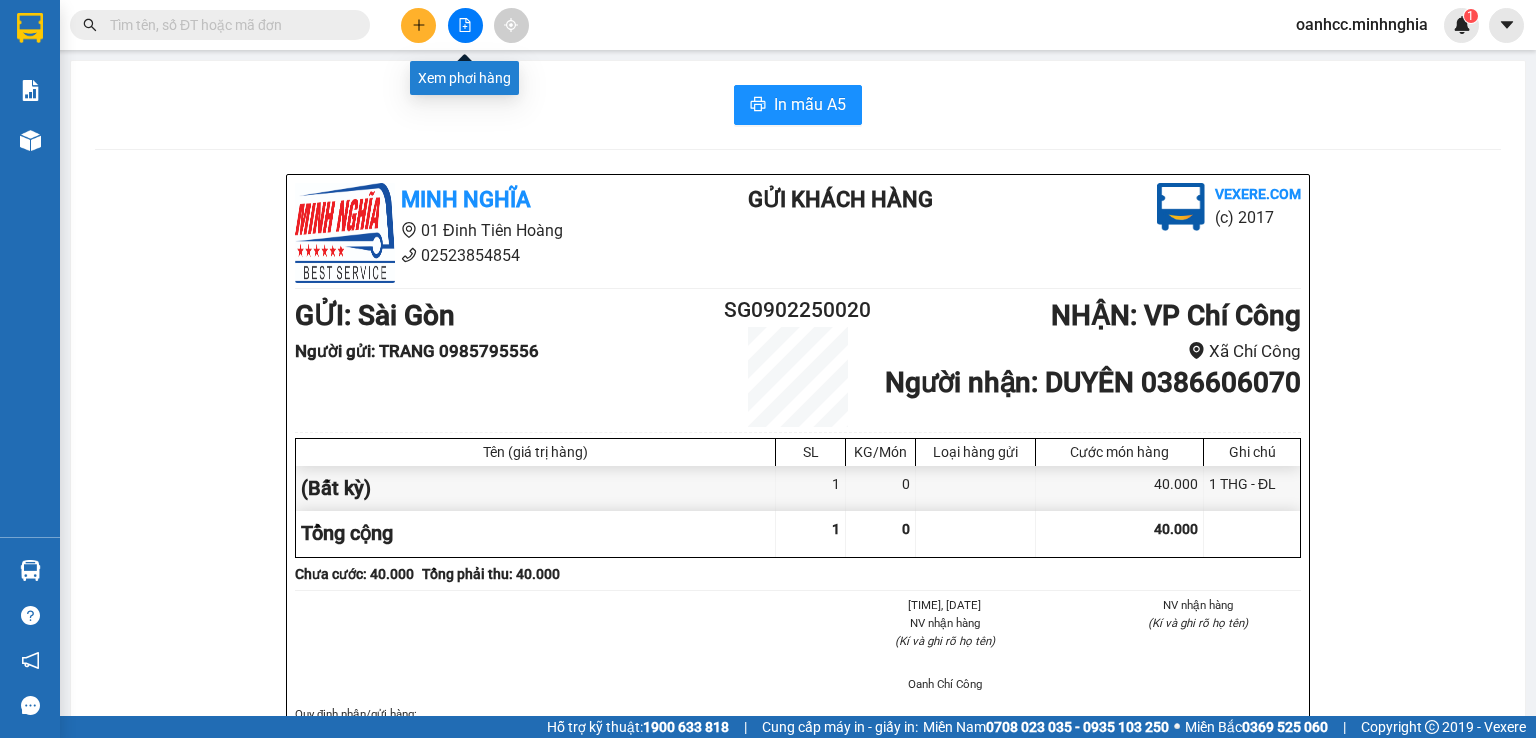 click at bounding box center (465, 25) 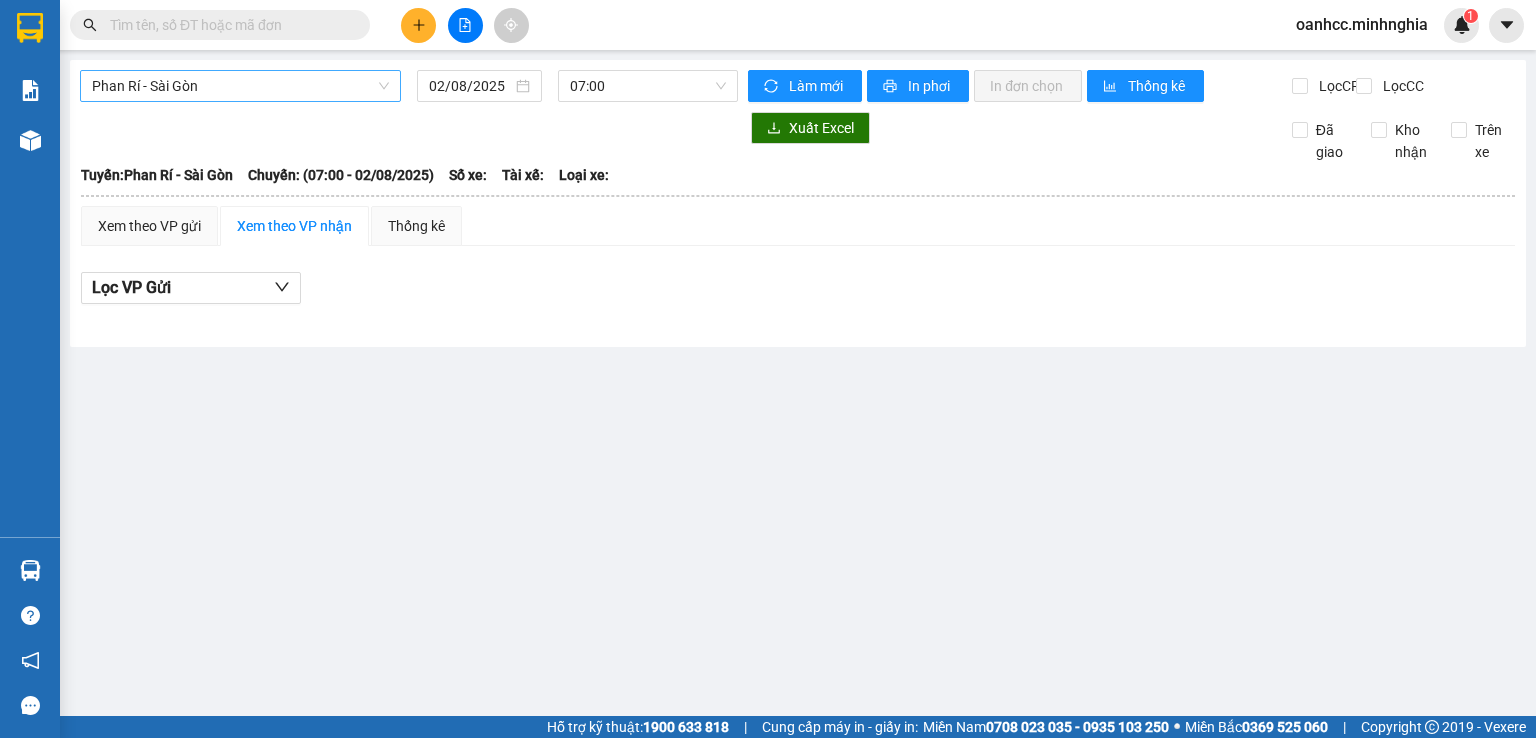 click on "Phan Rí - Sài Gòn" at bounding box center [240, 86] 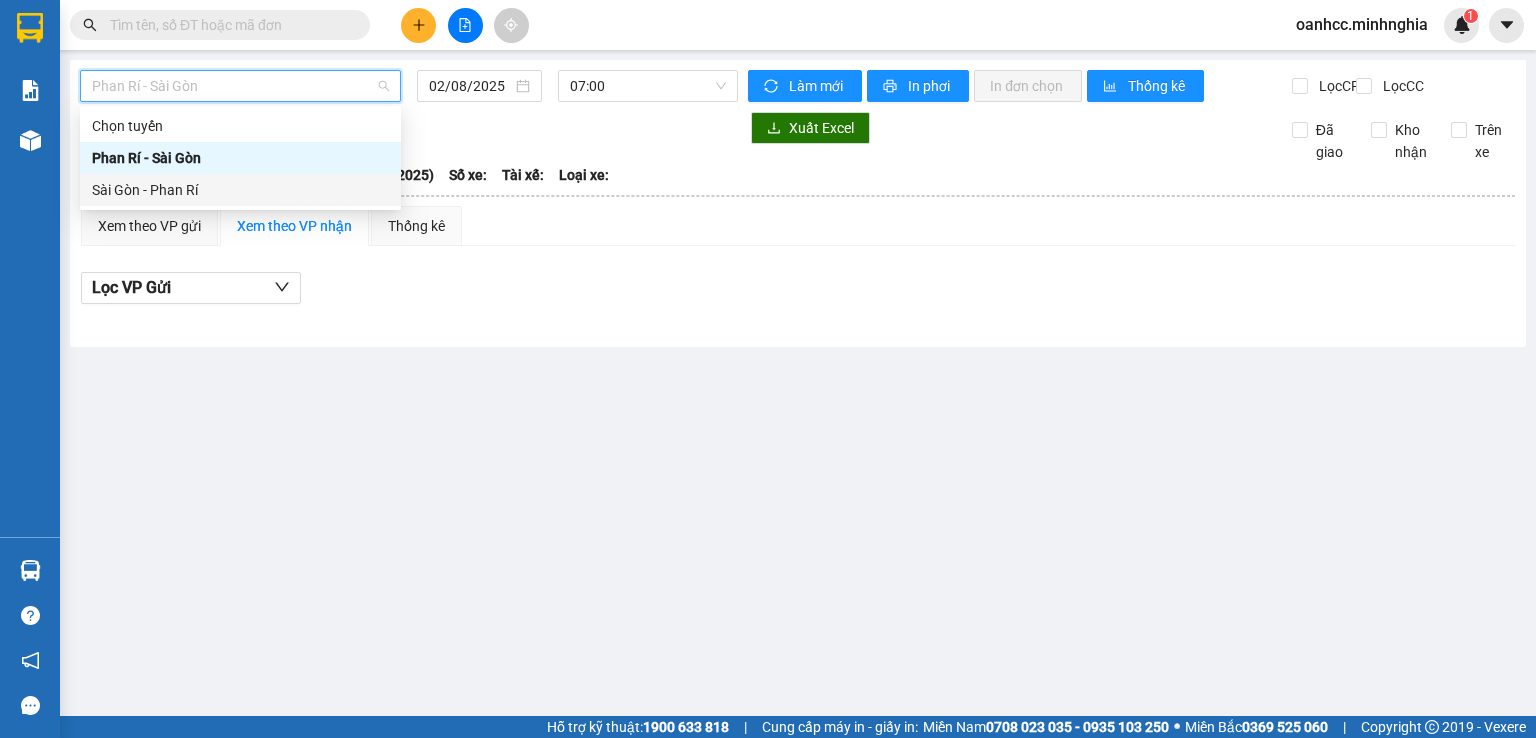 click on "Sài Gòn - Phan Rí" at bounding box center [240, 190] 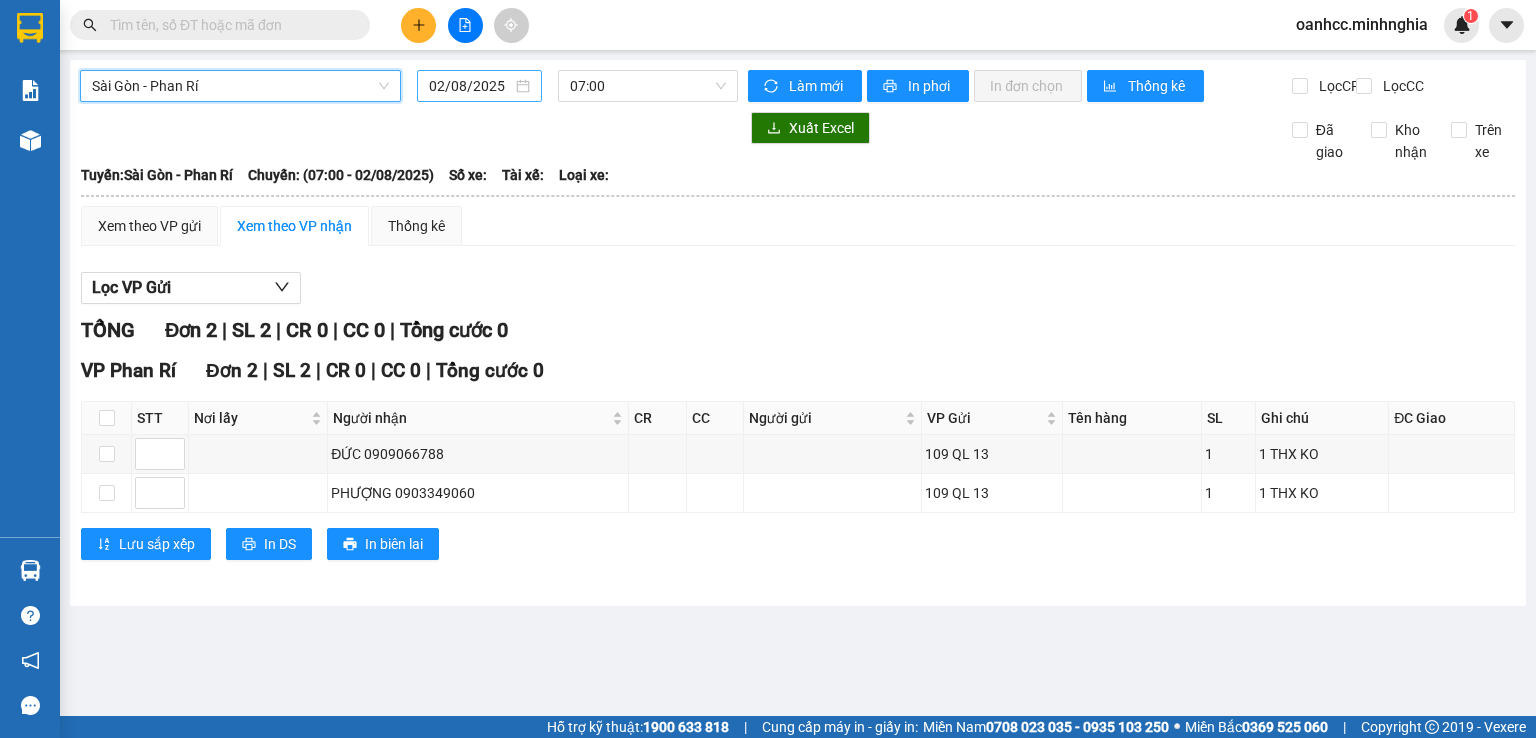 click on "02/08/2025" at bounding box center (470, 86) 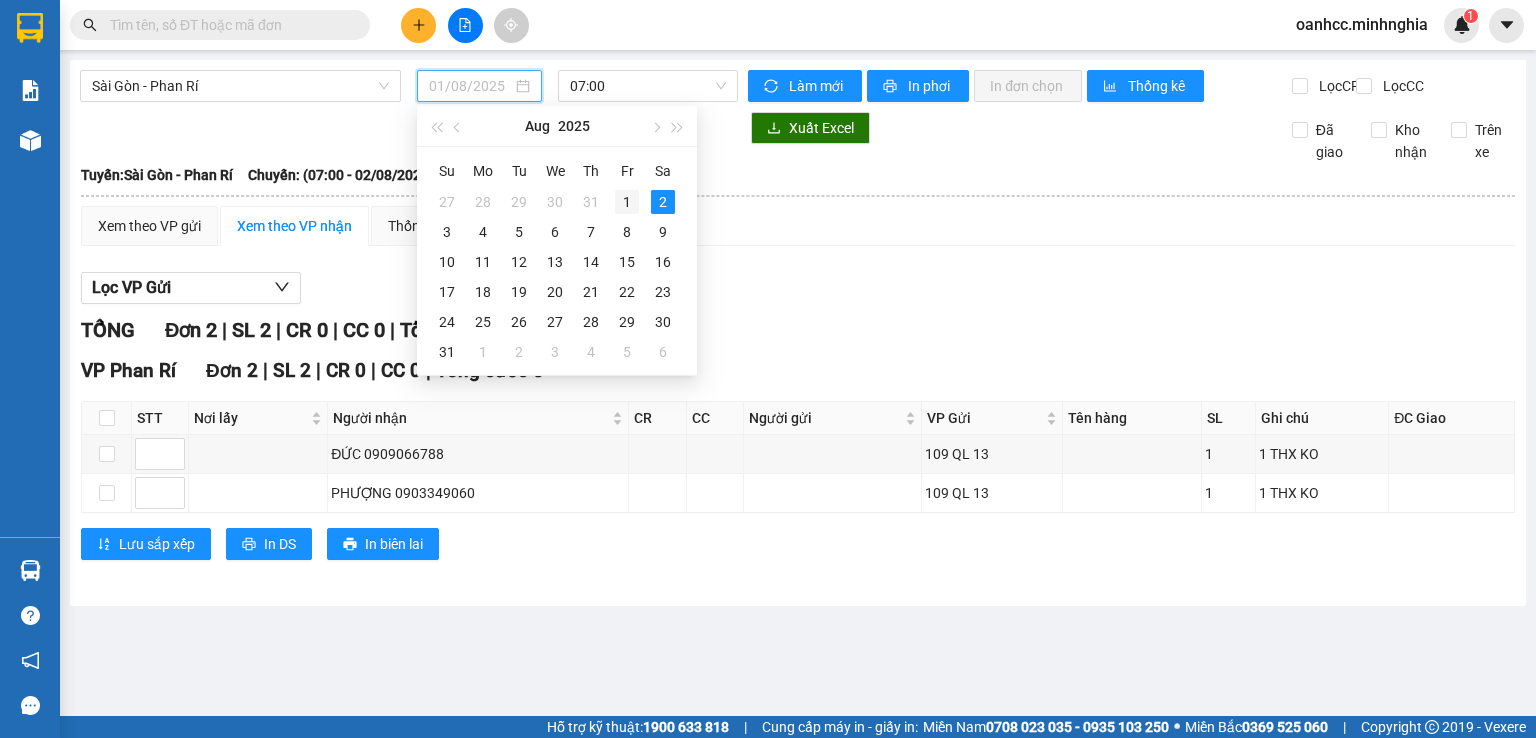 click on "1" at bounding box center (627, 202) 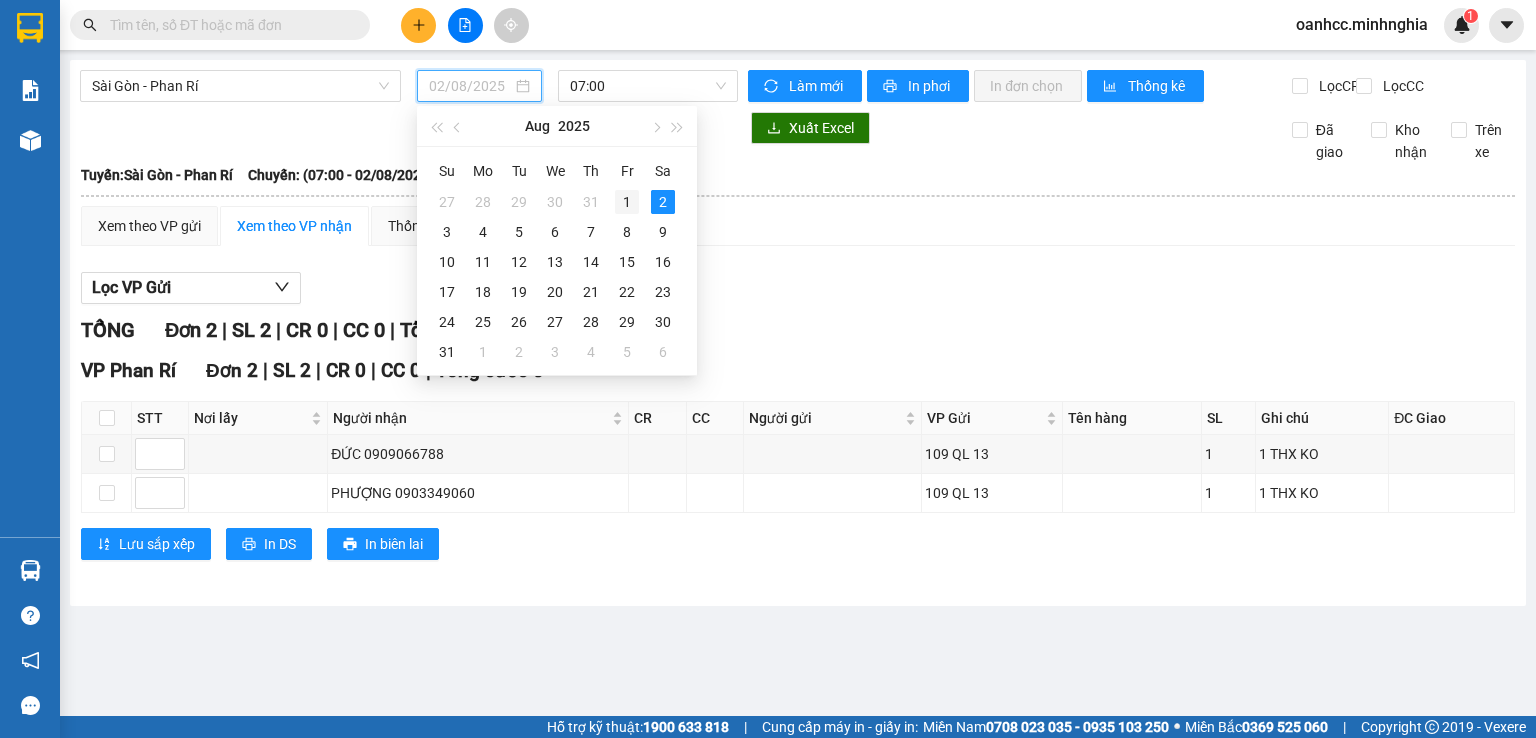 type on "01/08/2025" 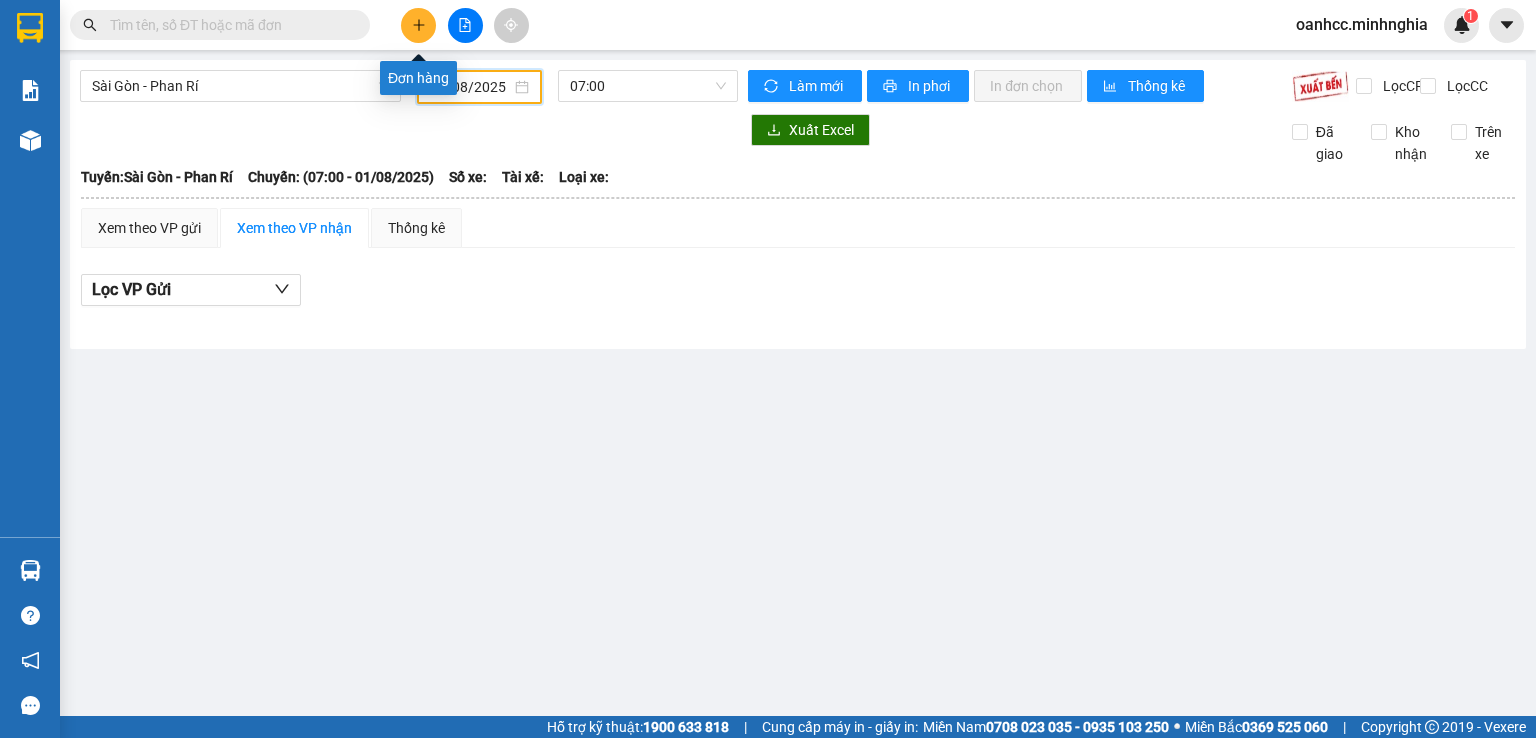 click at bounding box center [418, 25] 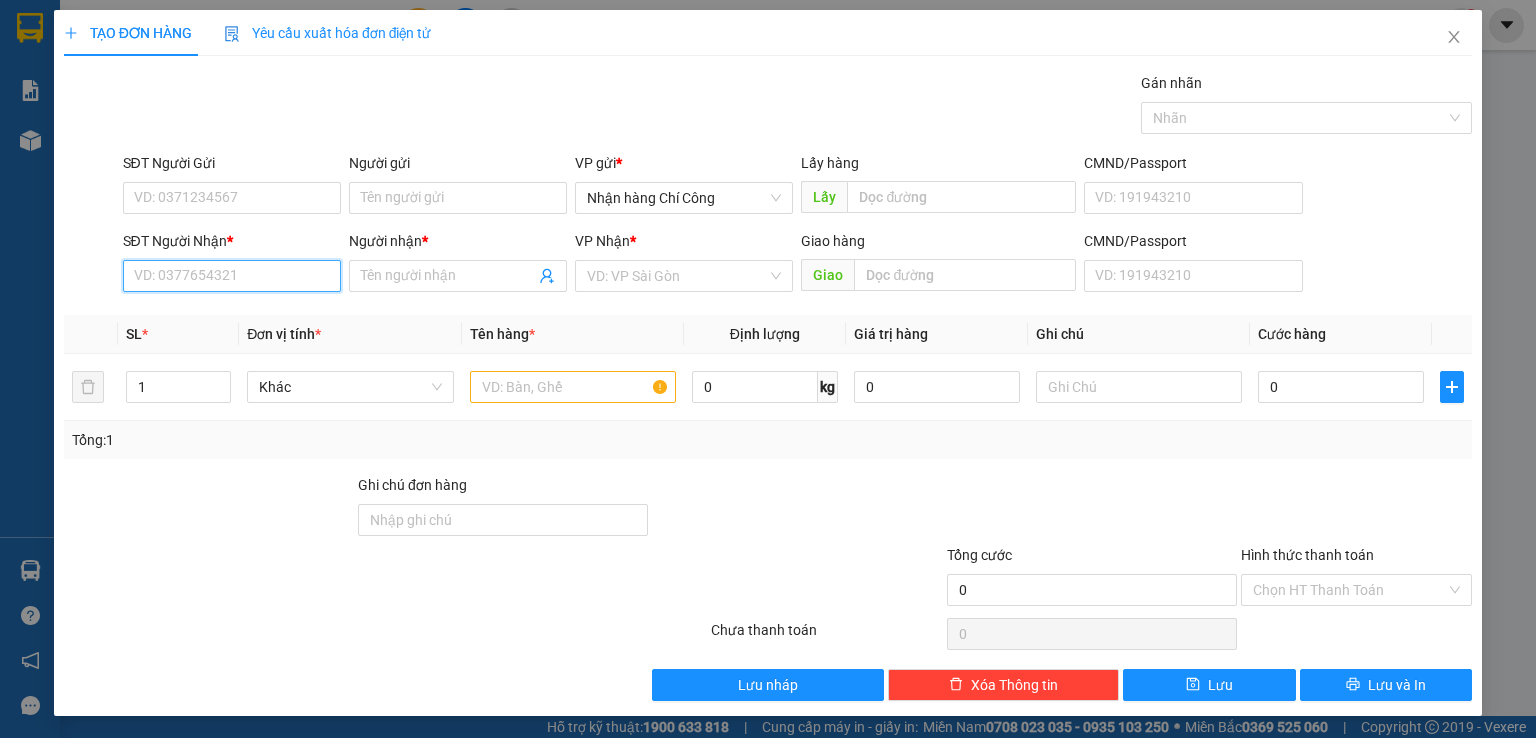 click on "SĐT Người Nhận  *" at bounding box center [232, 276] 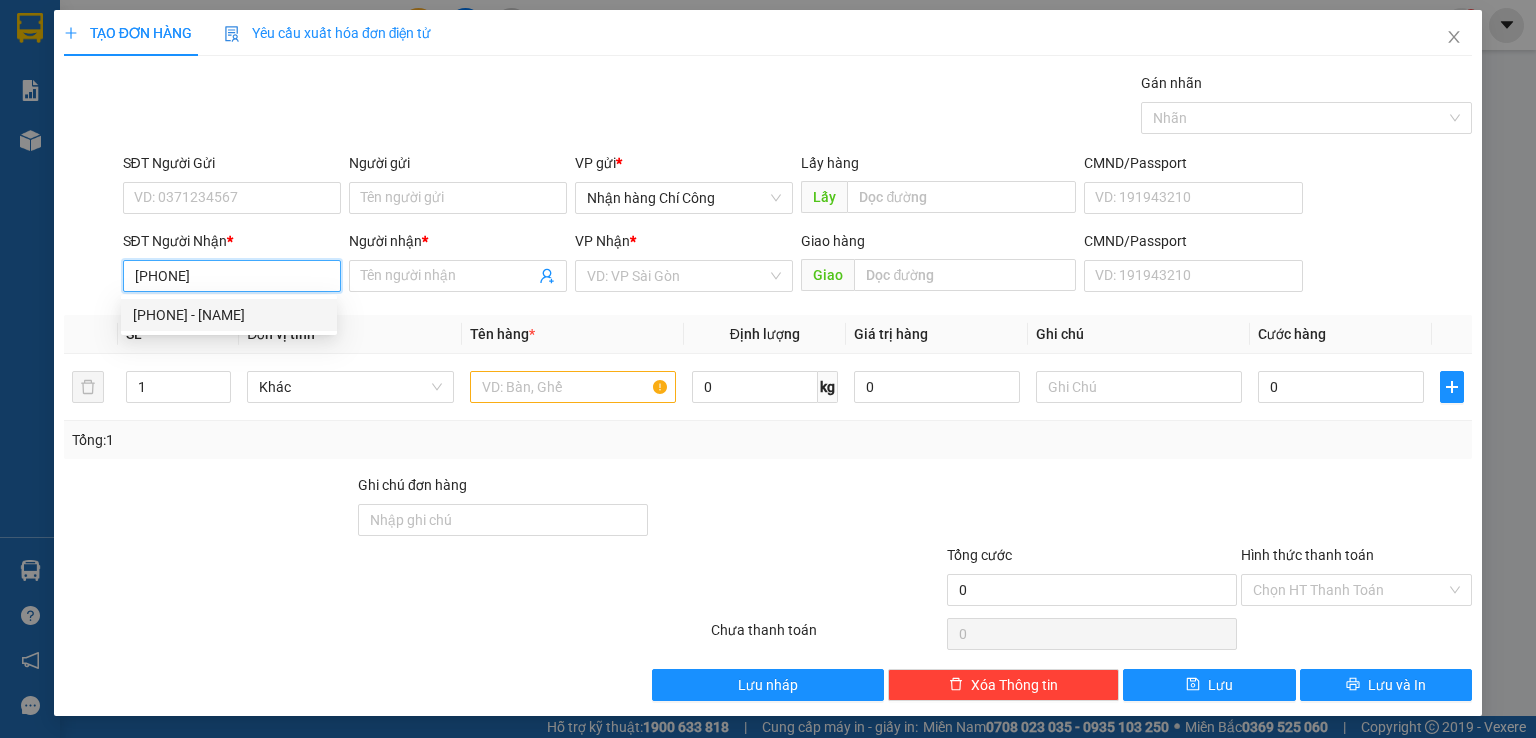 click on "[PHONE] - [NAME]" at bounding box center [229, 315] 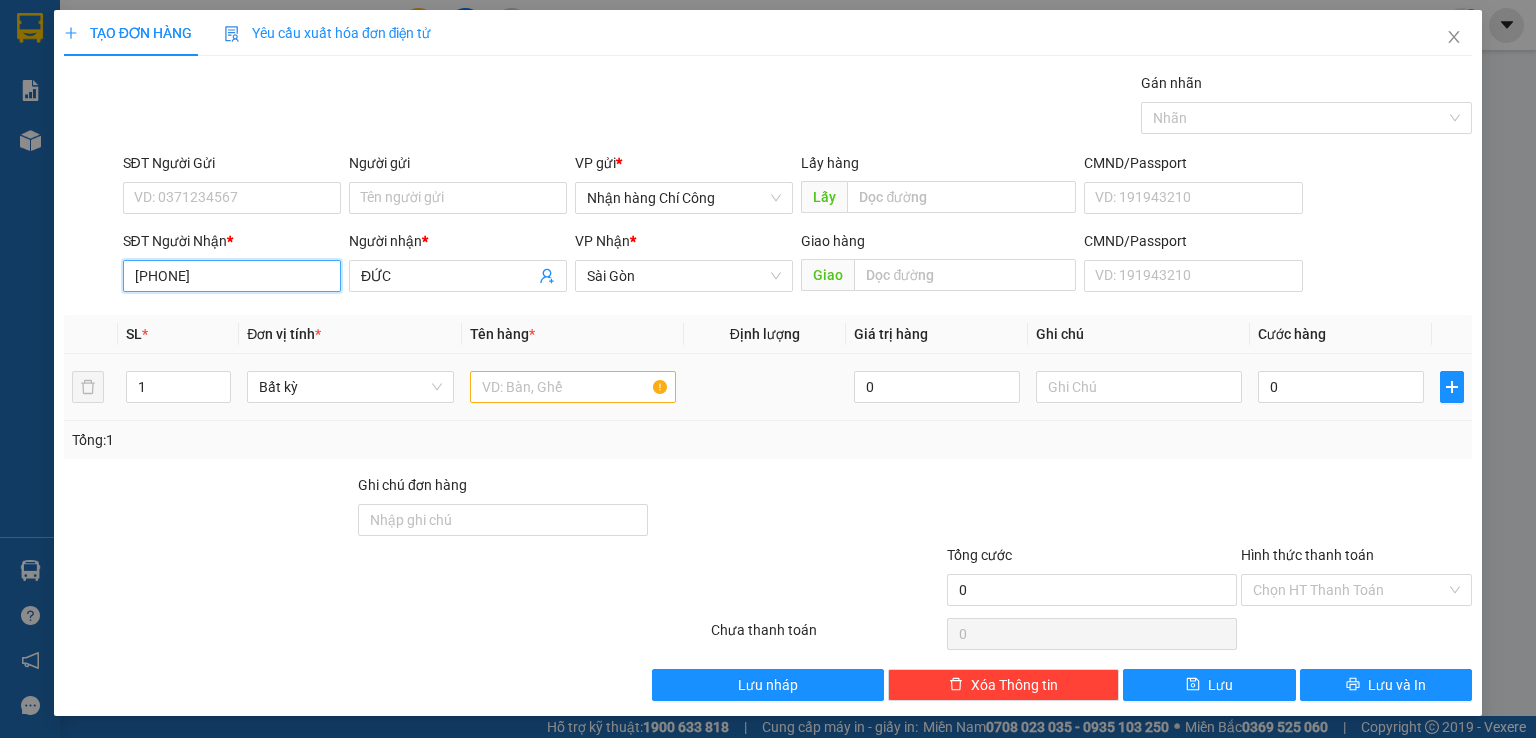 type on "[PHONE]" 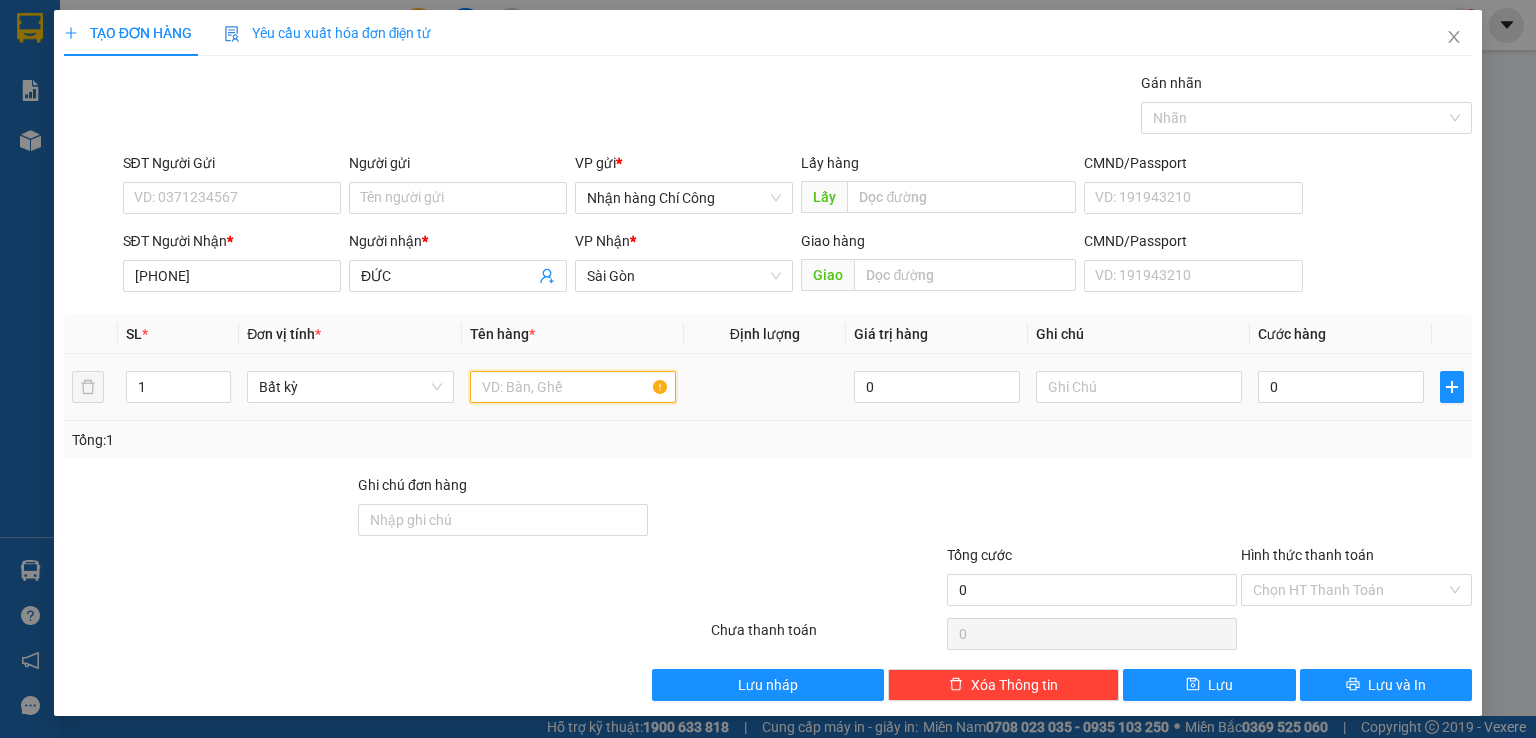 click at bounding box center [573, 387] 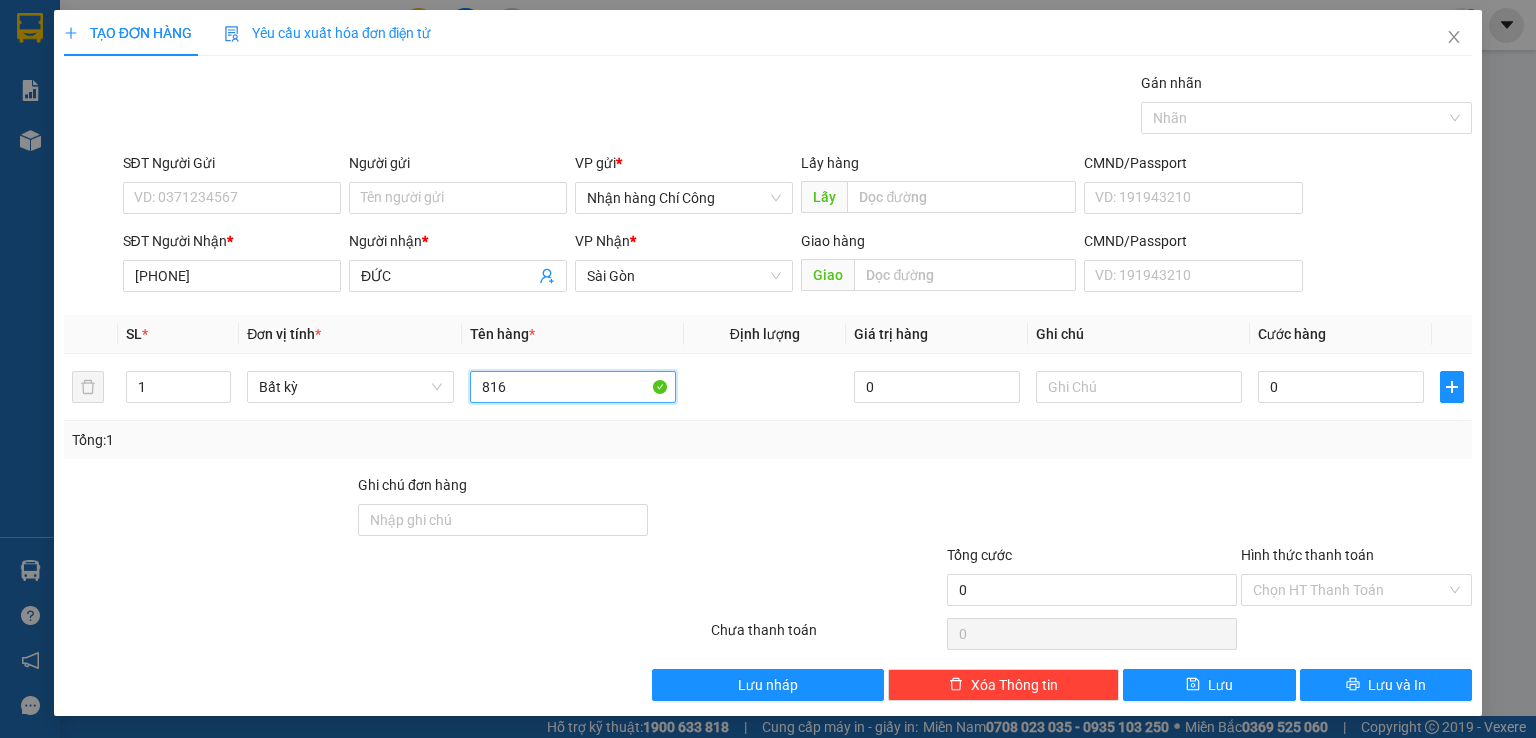 type on "816" 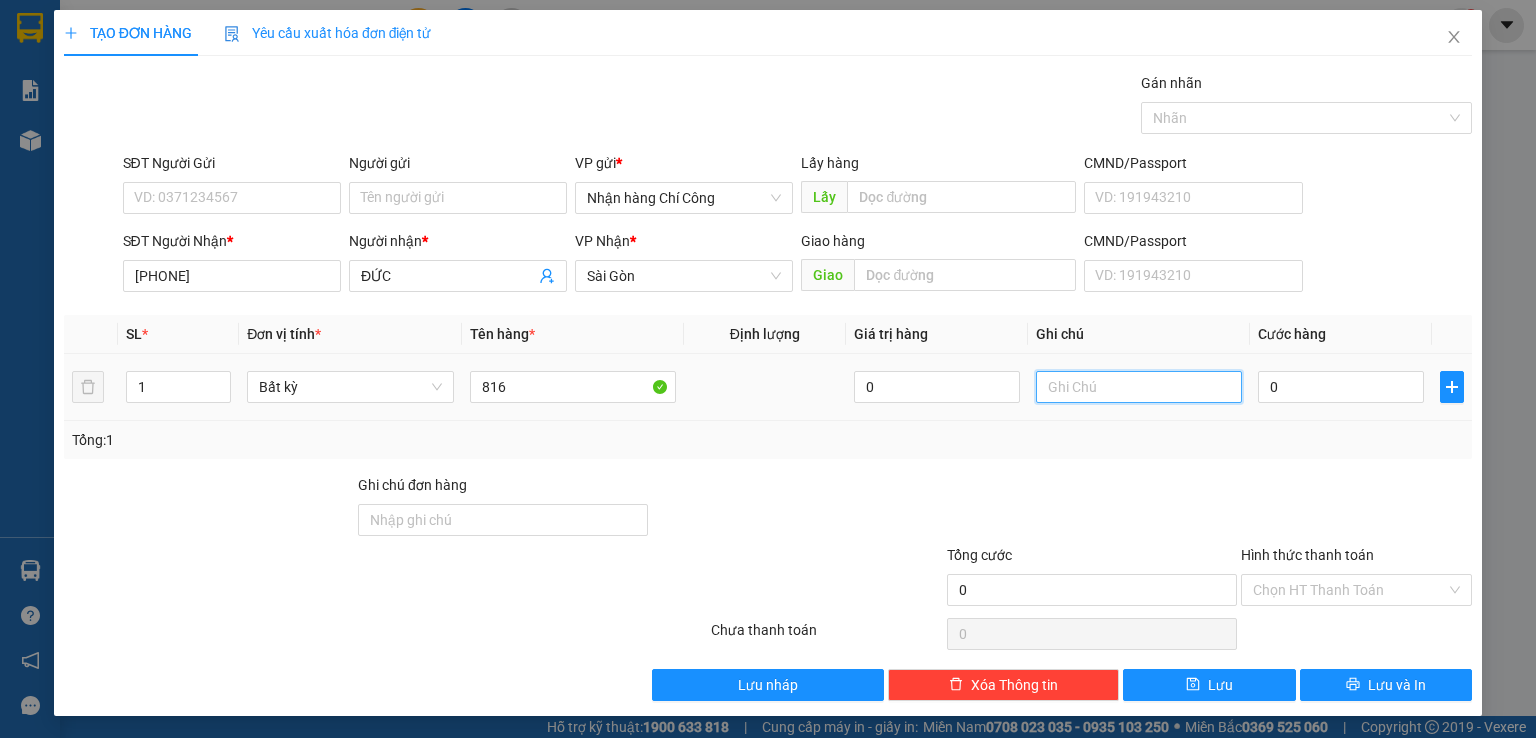 click at bounding box center (1139, 387) 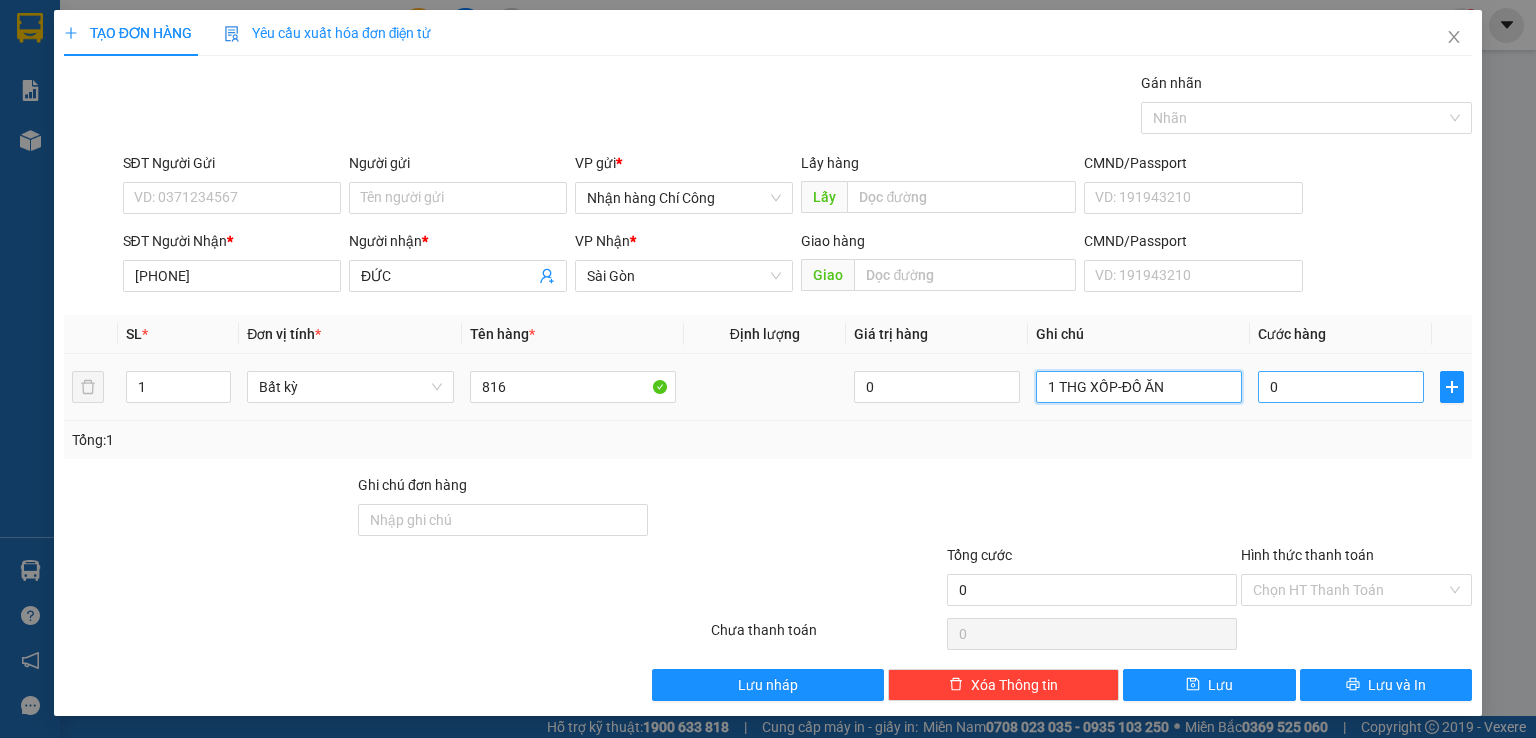 type on "1 THG XỐP-ĐỒ ĂN" 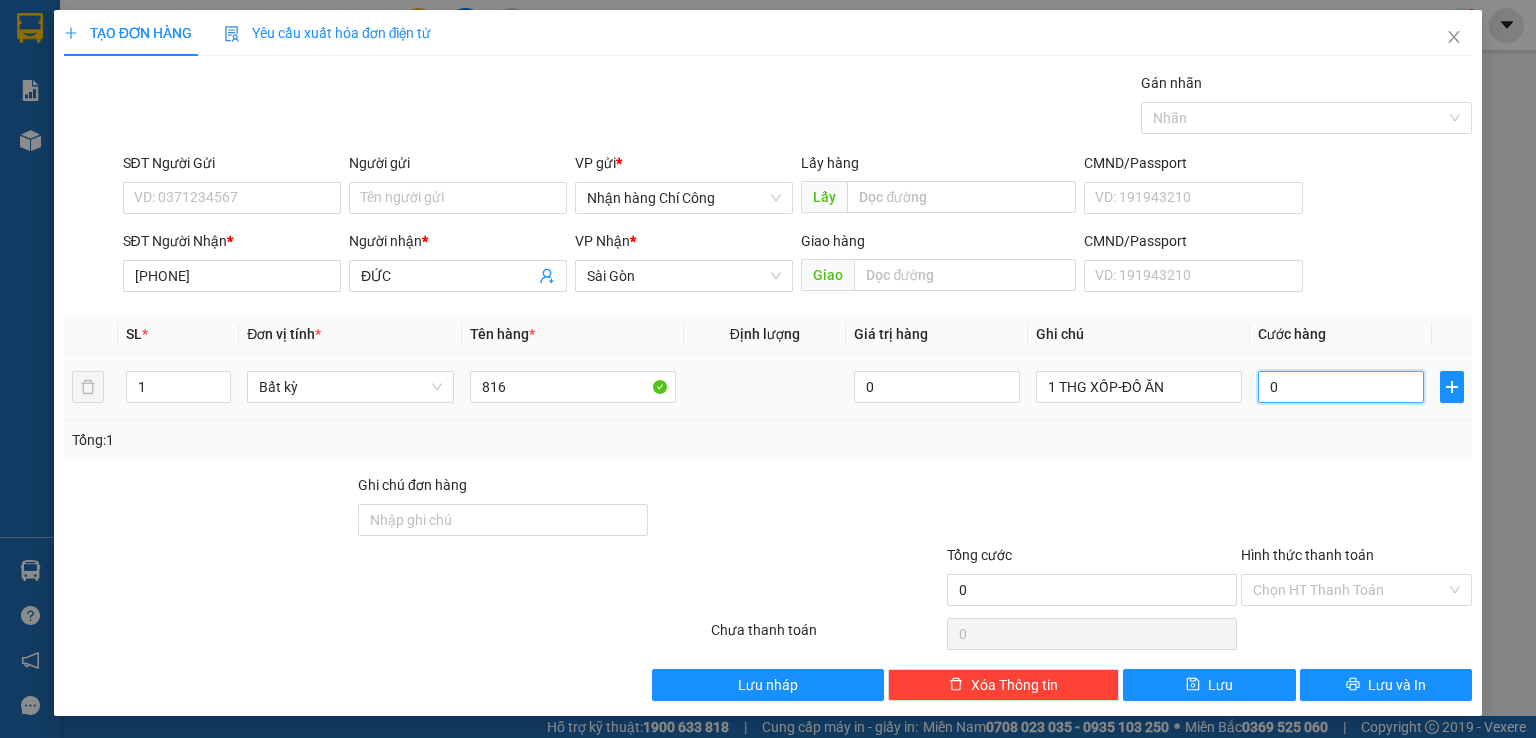 click on "0" at bounding box center [1341, 387] 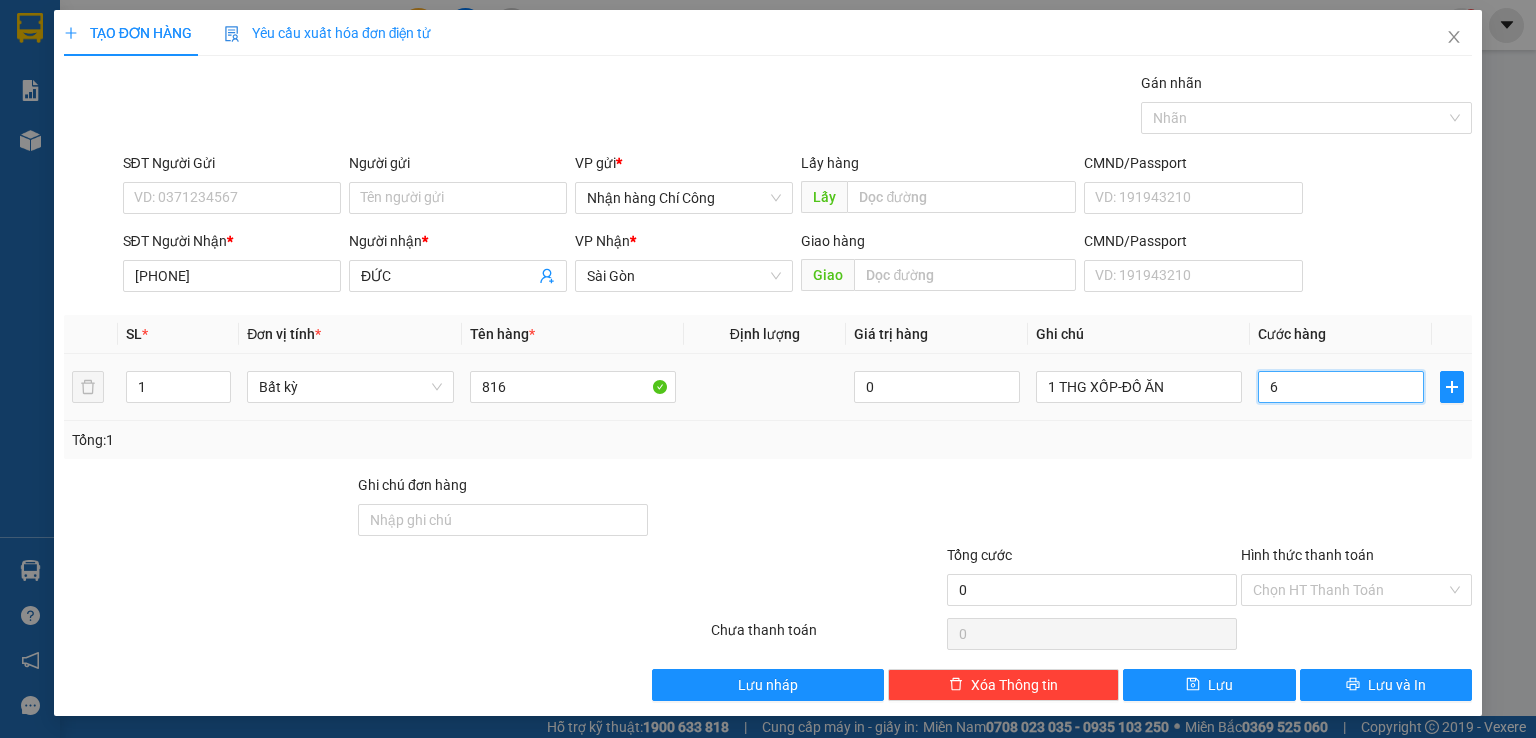 type on "6" 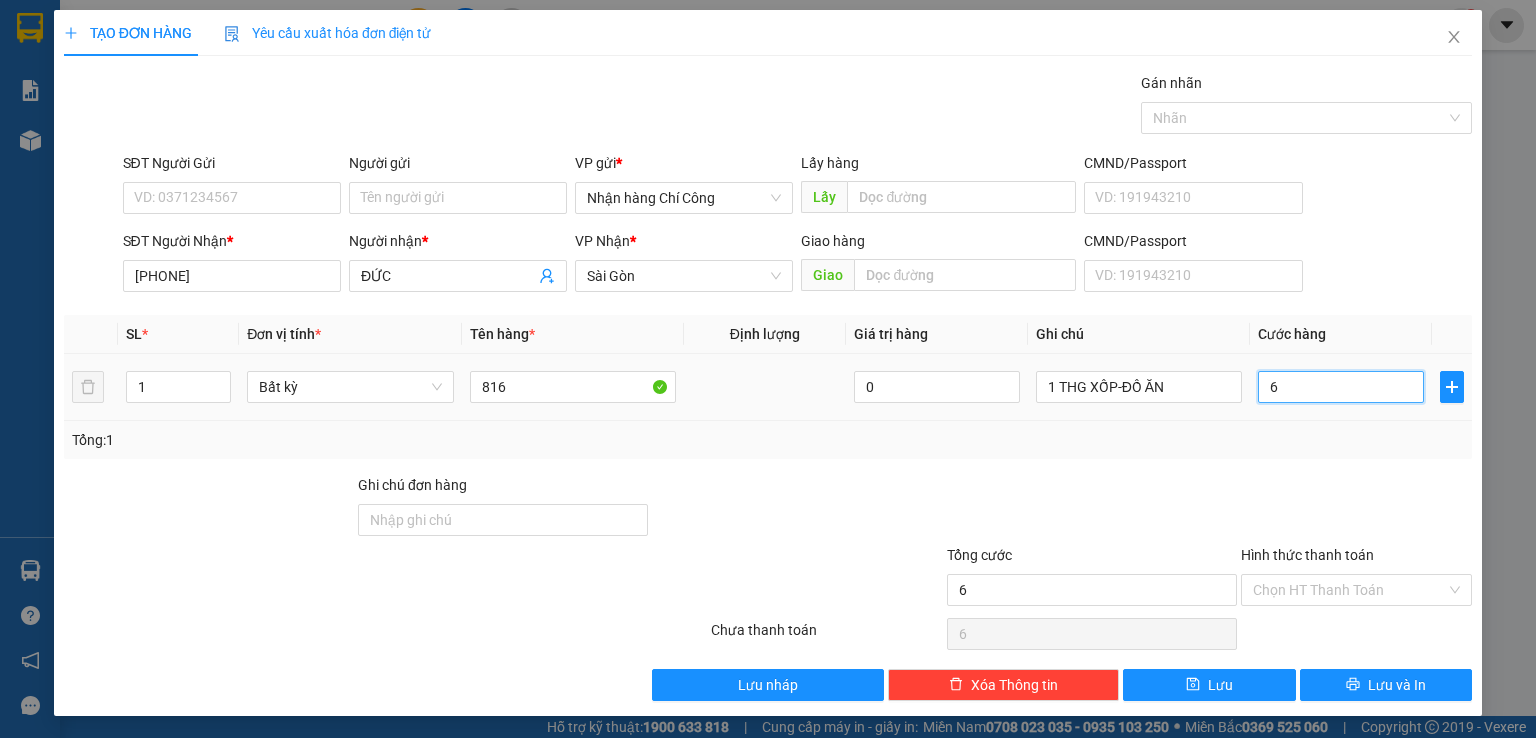 type on "60" 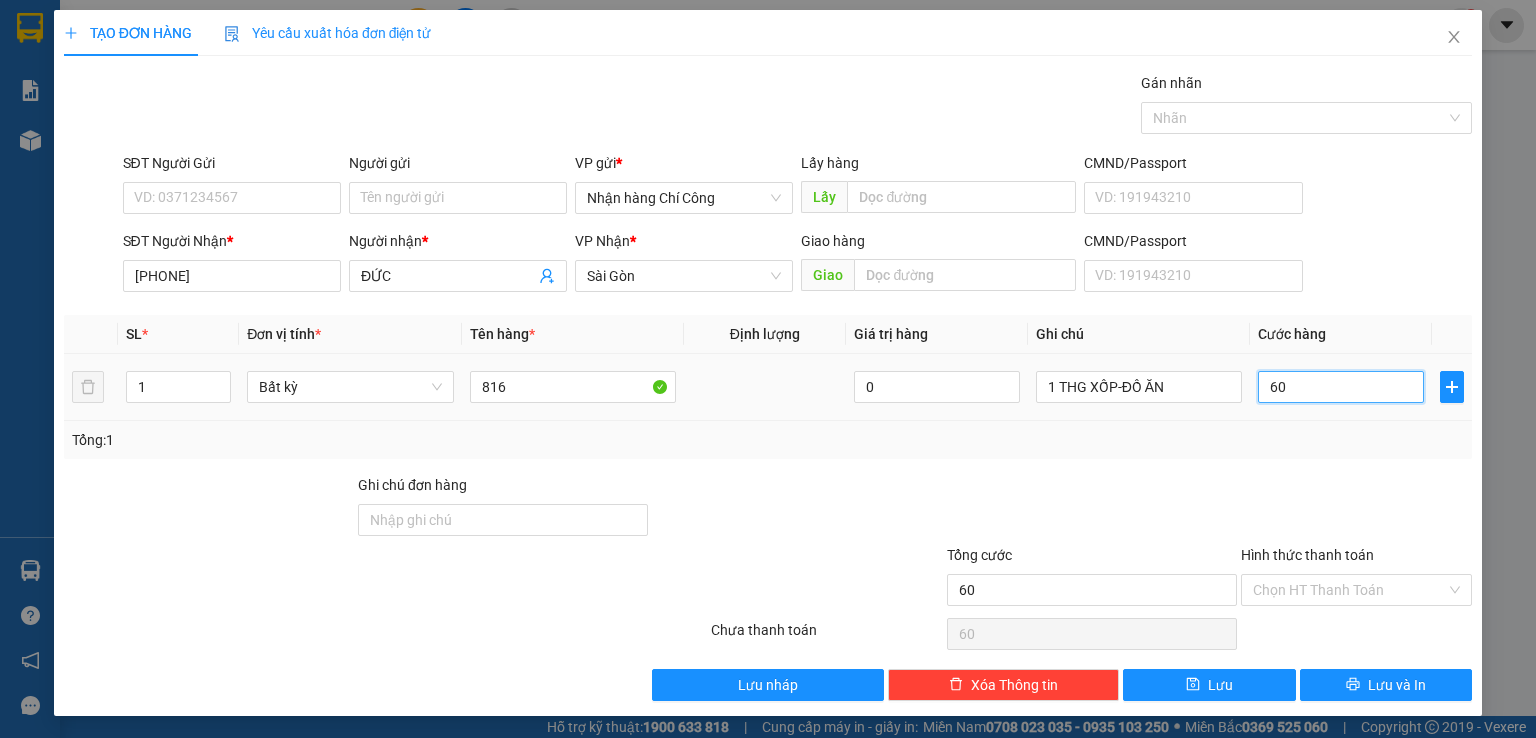 scroll, scrollTop: 0, scrollLeft: 0, axis: both 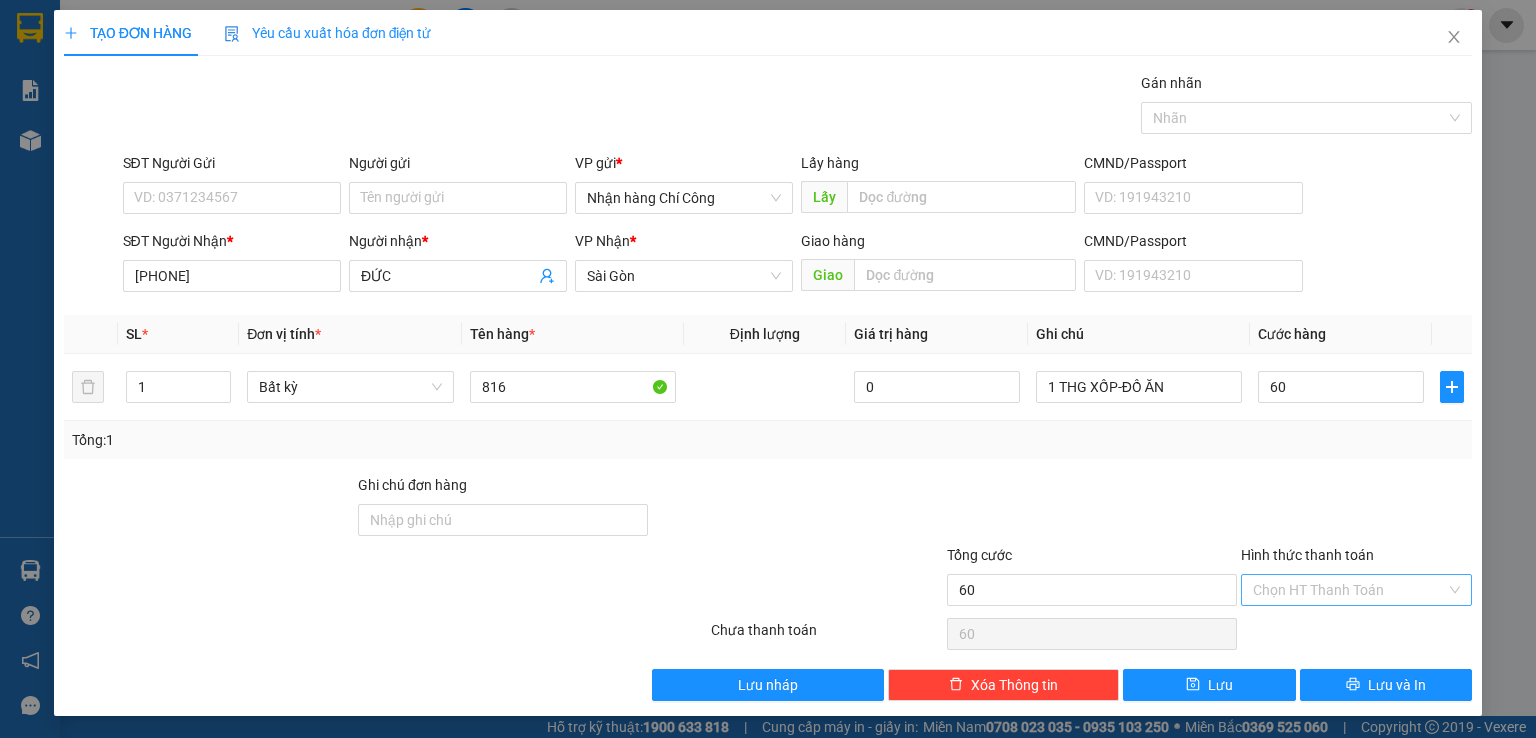 type on "60.000" 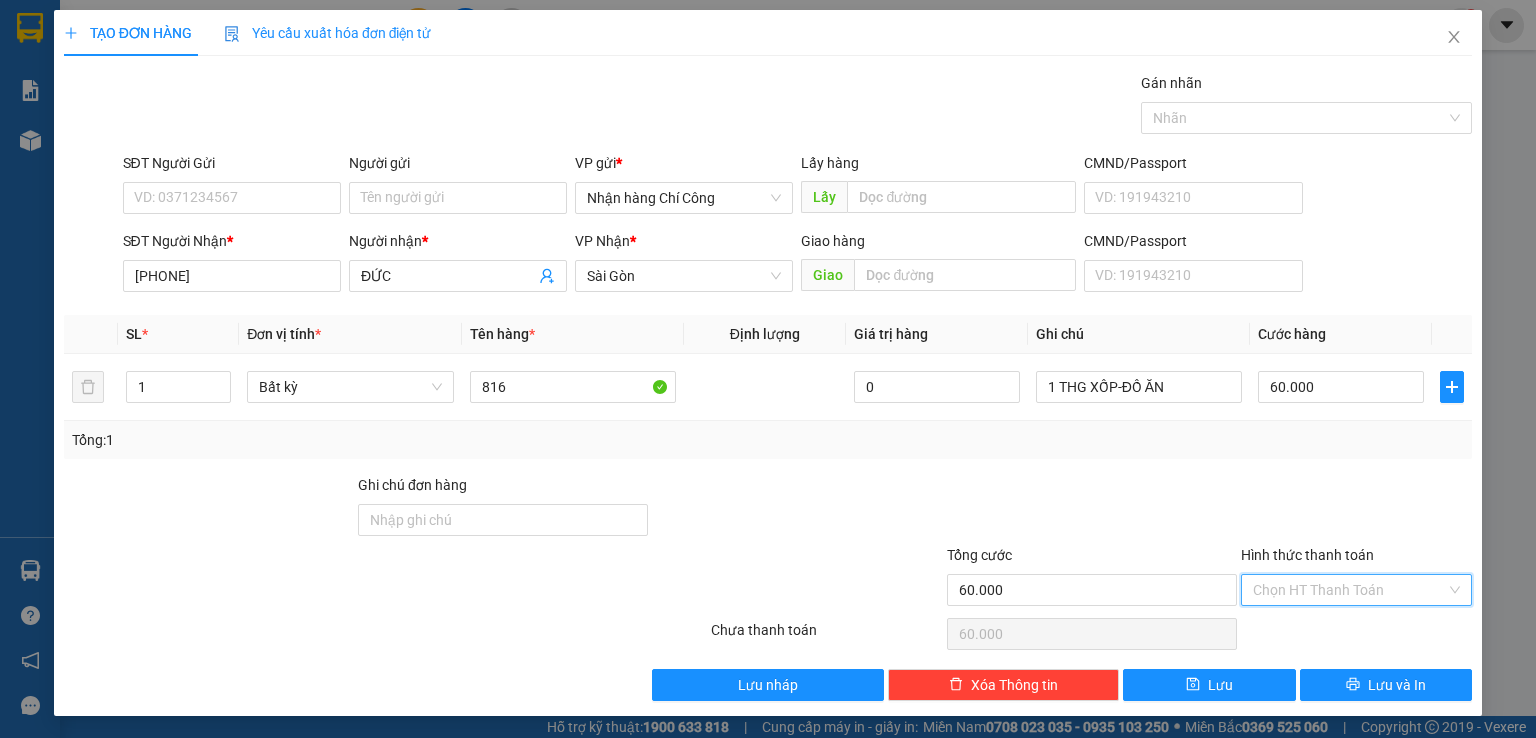 click on "Hình thức thanh toán" at bounding box center (1349, 590) 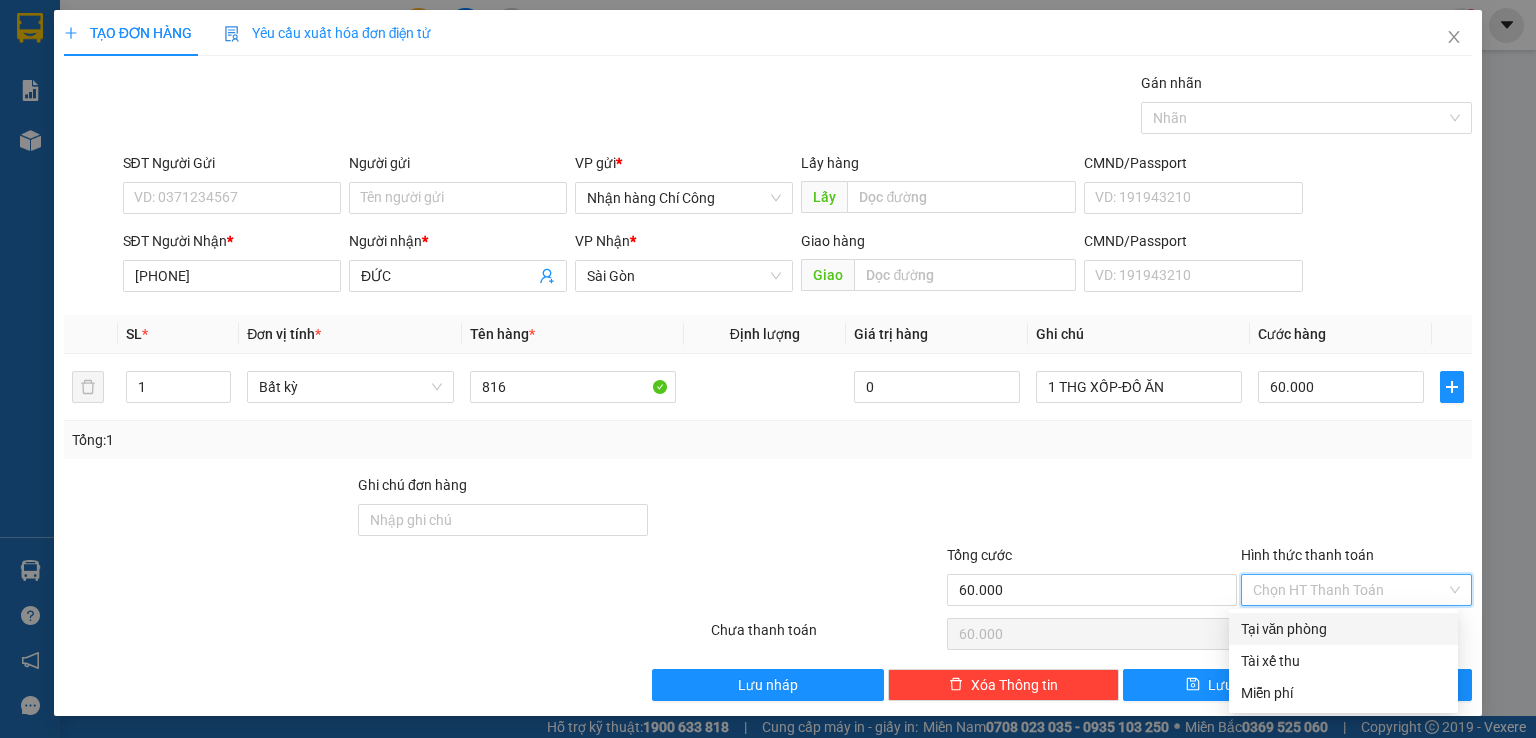 click on "Tại văn phòng" at bounding box center [1343, 629] 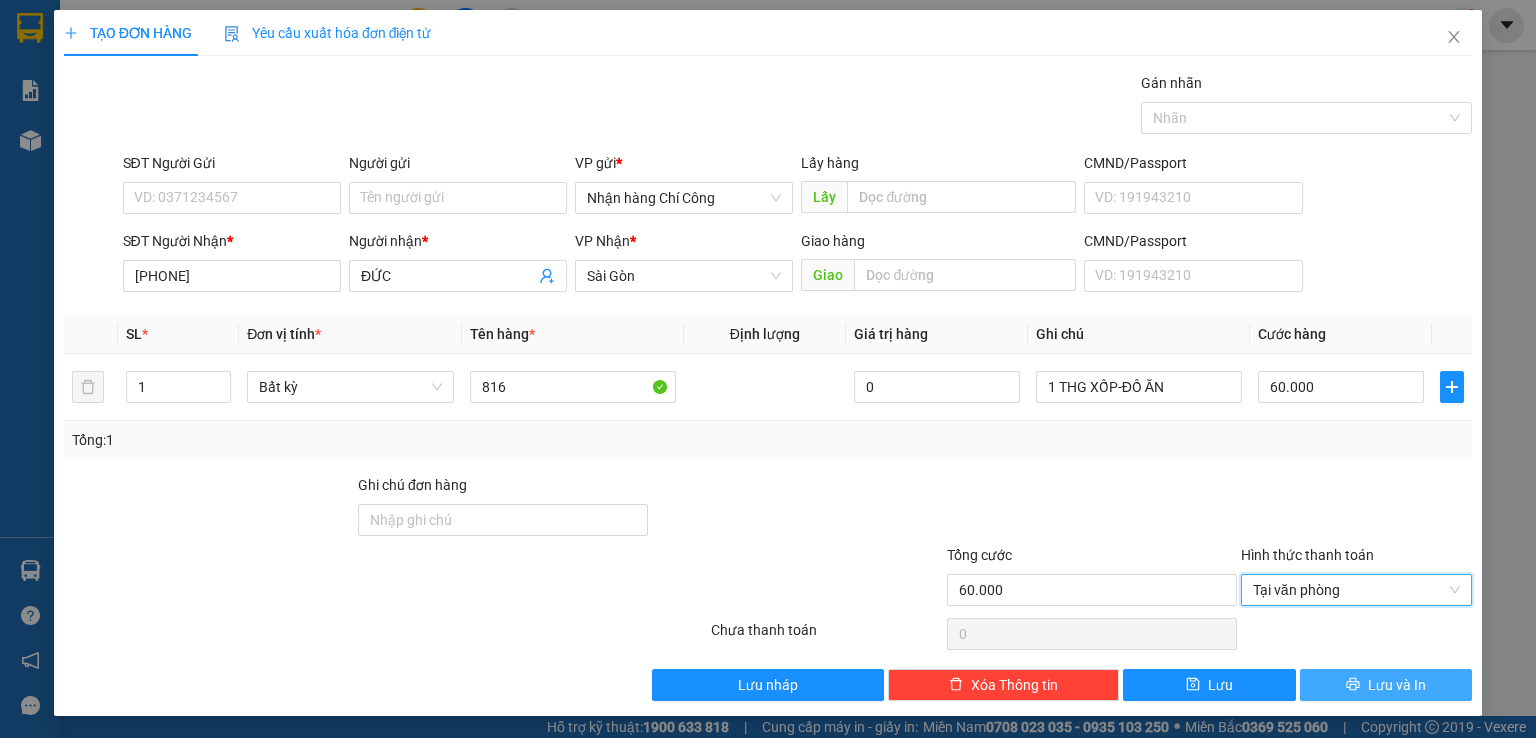 click on "Lưu và In" at bounding box center (1386, 685) 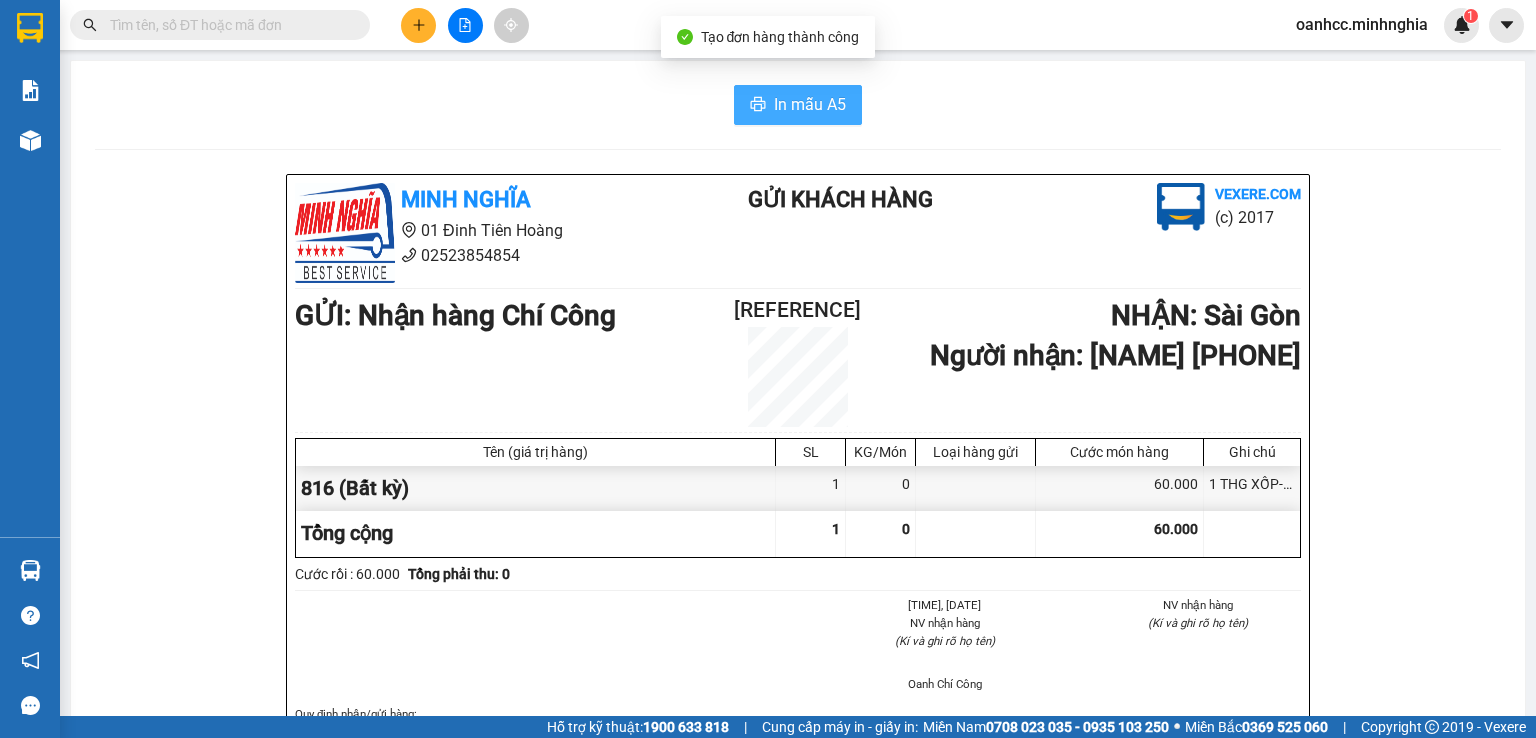 click on "In mẫu A5" at bounding box center (810, 104) 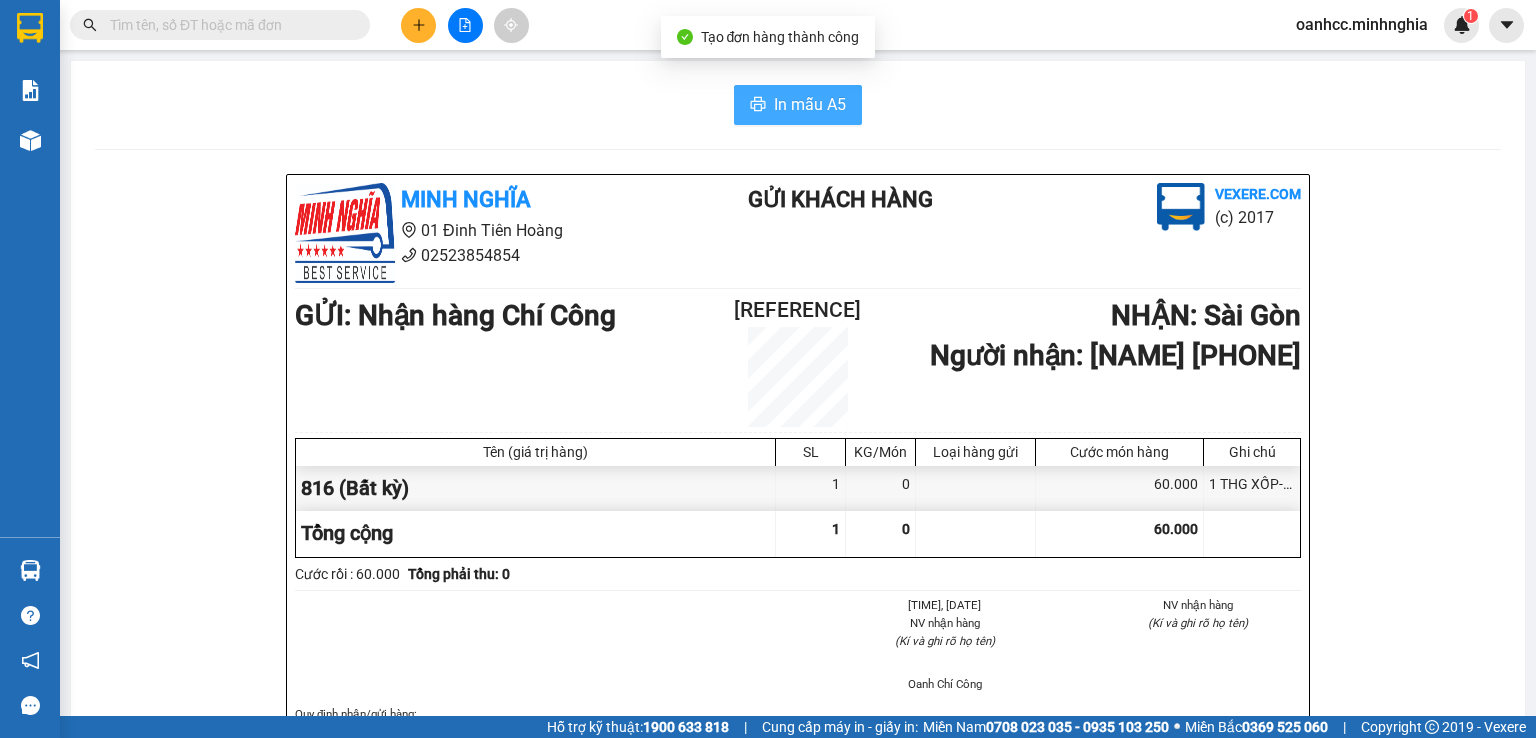 scroll, scrollTop: 0, scrollLeft: 0, axis: both 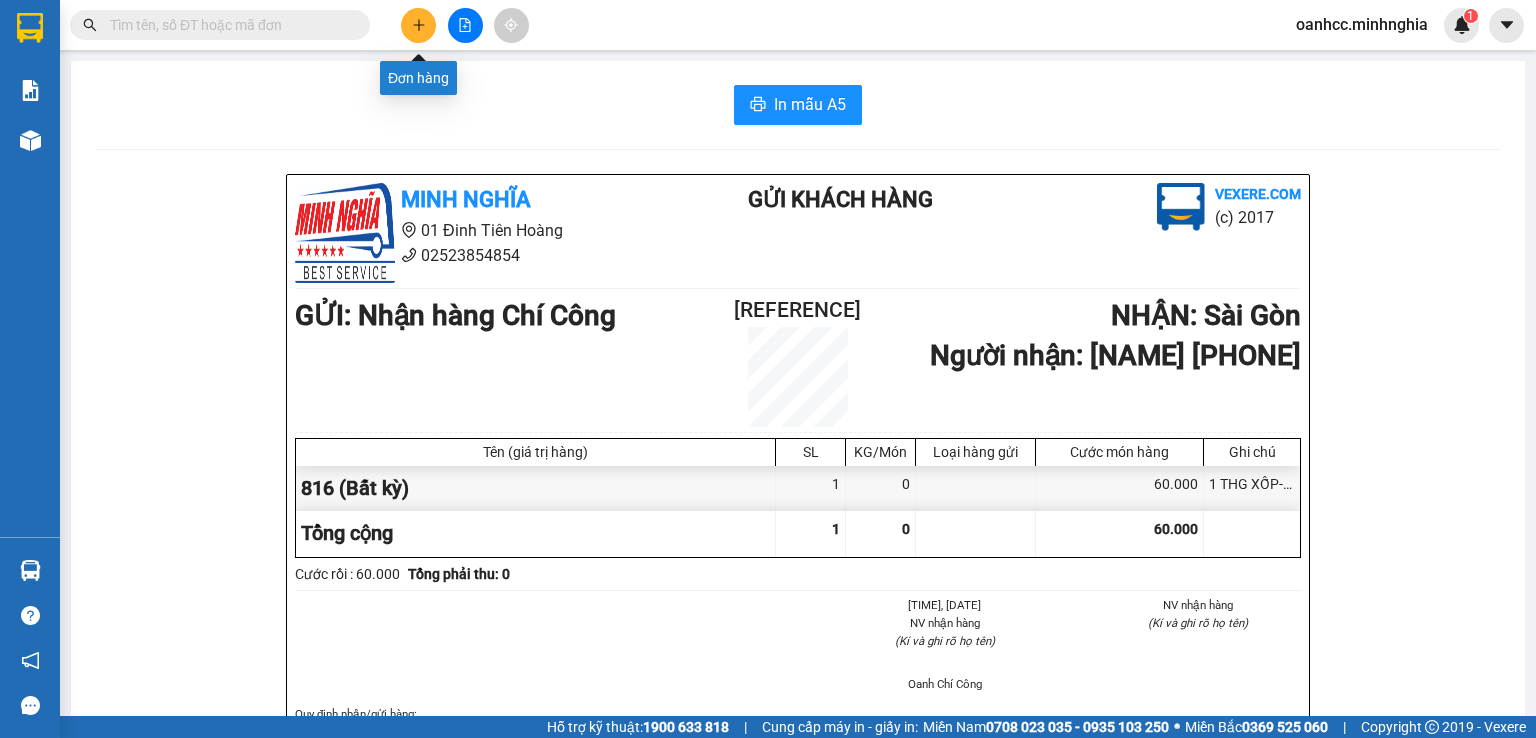 click 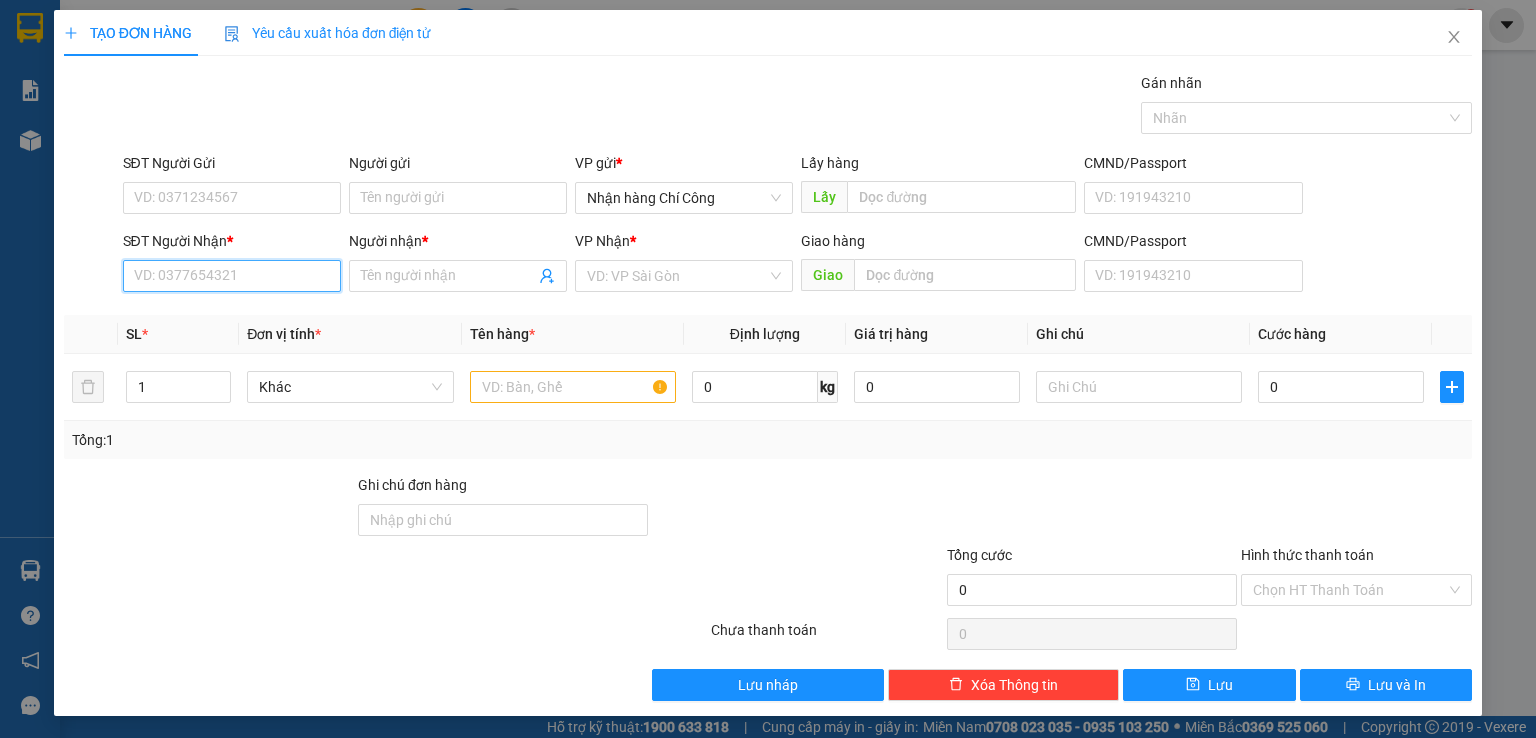 click on "SĐT Người Nhận  *" at bounding box center (232, 276) 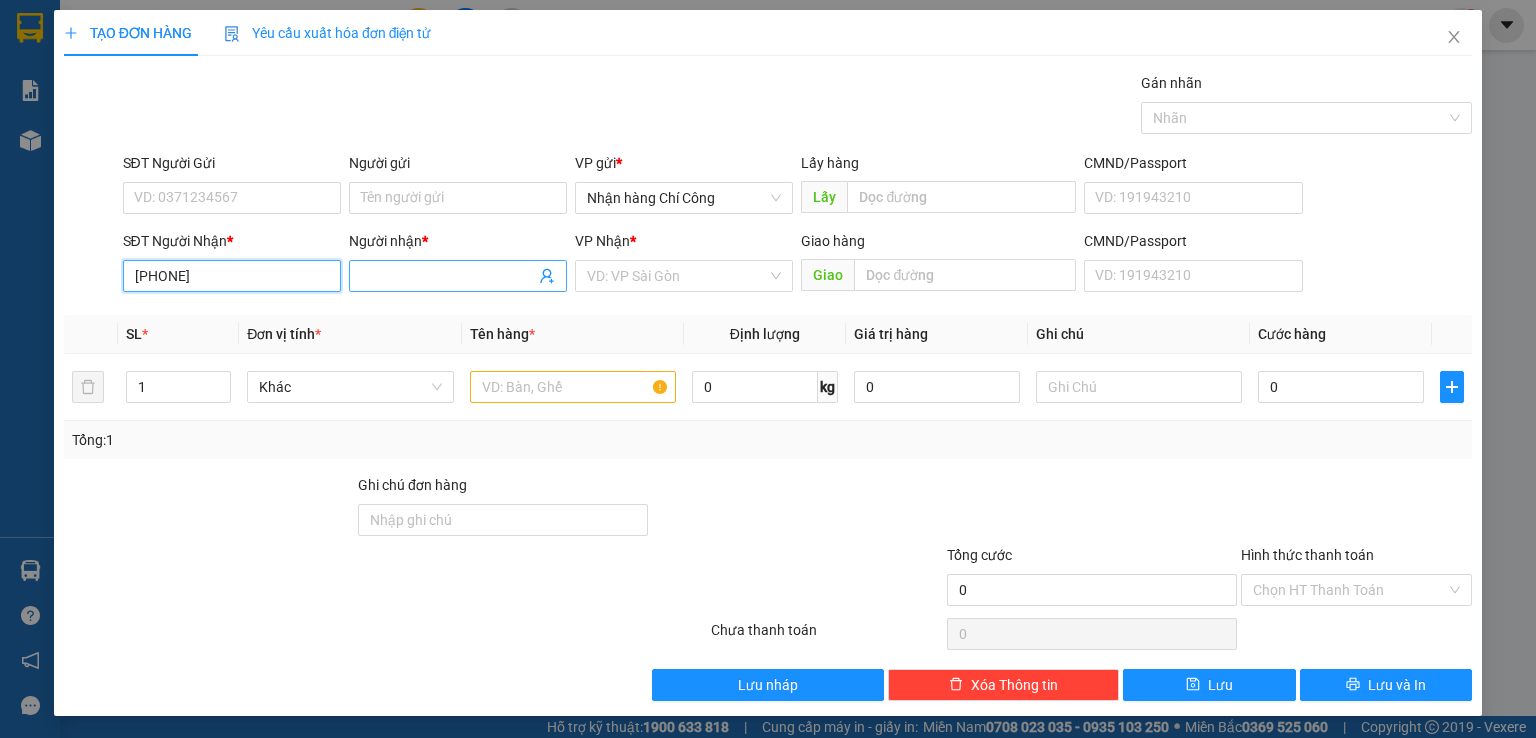 type on "[PHONE]" 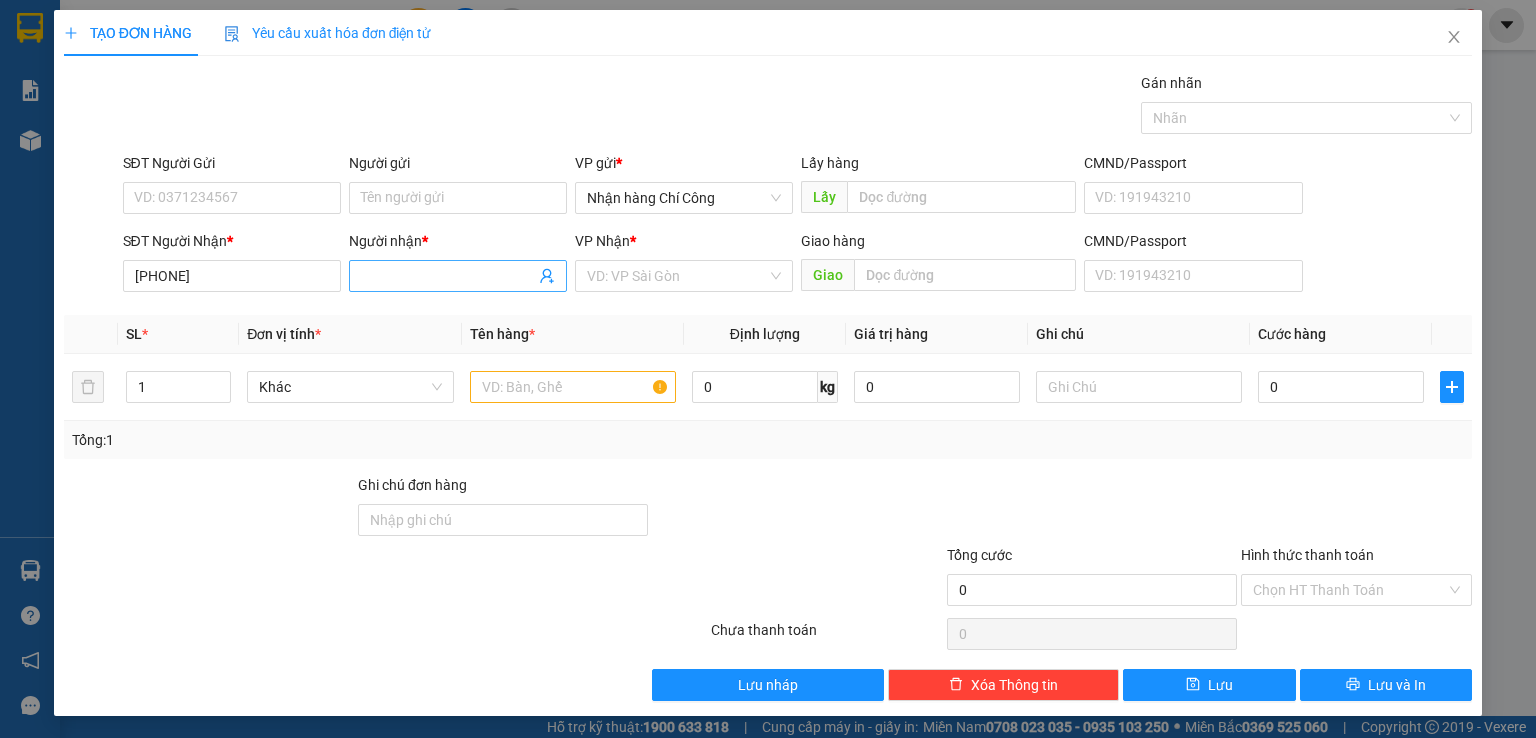 click on "Người nhận  *" at bounding box center [448, 276] 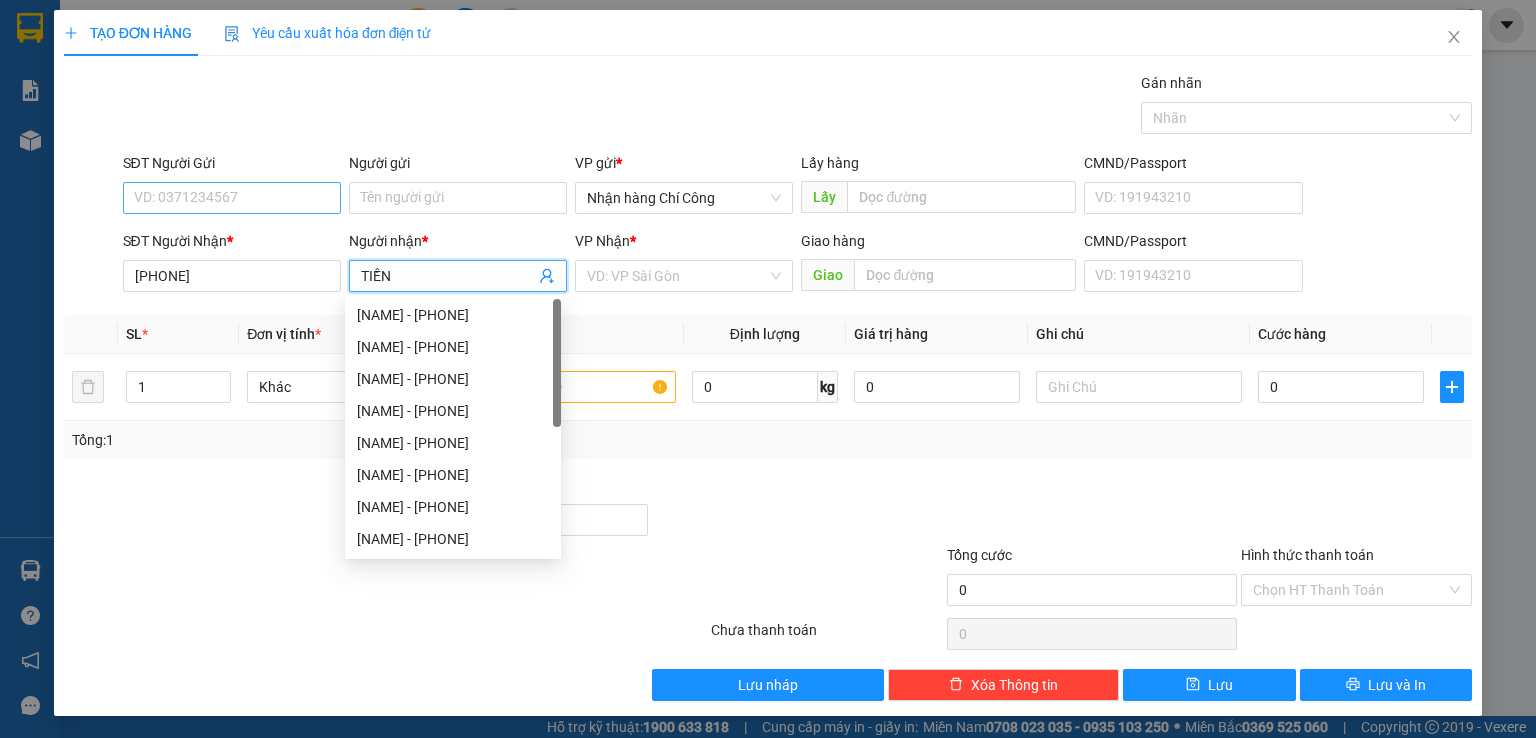 type on "TIỀN" 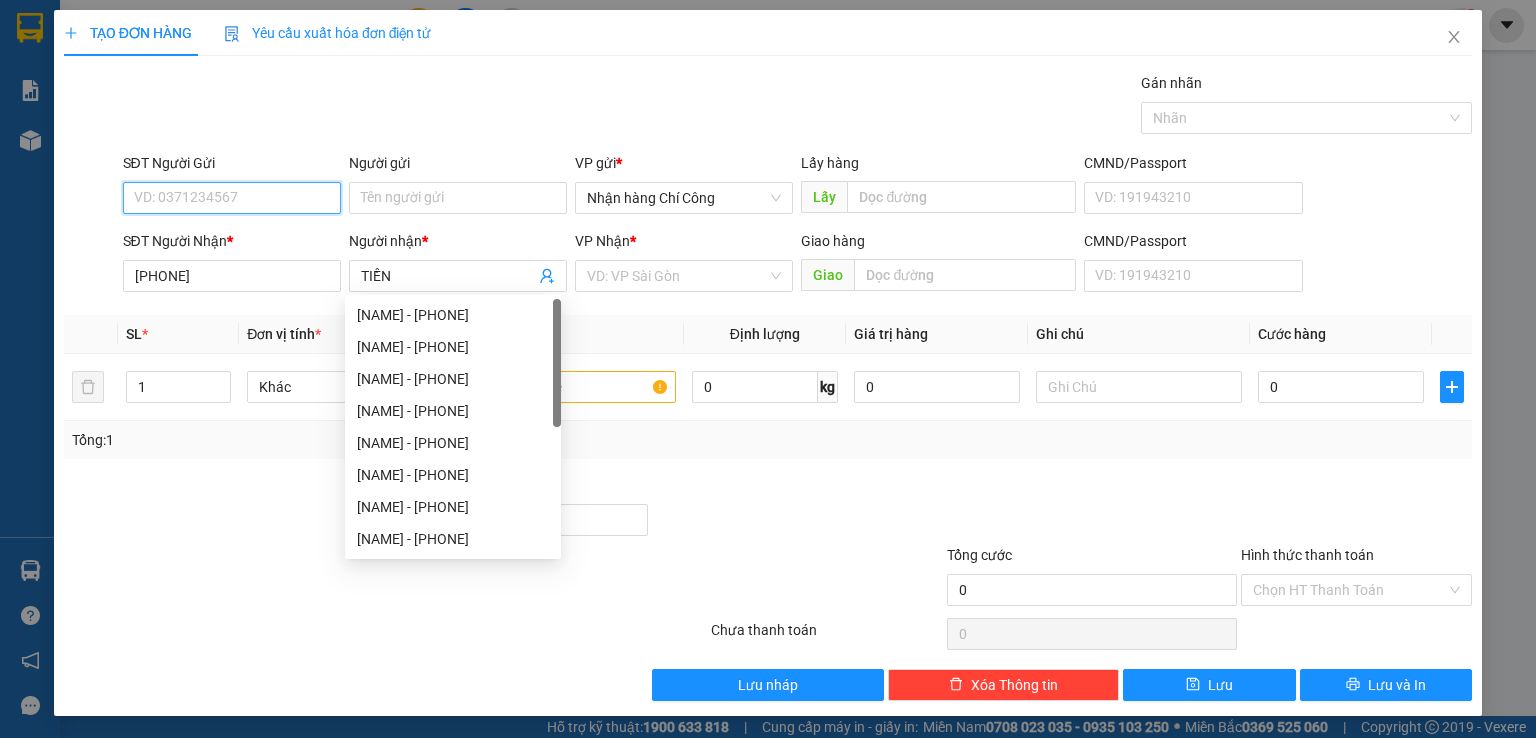click on "SĐT Người Gửi" at bounding box center (232, 198) 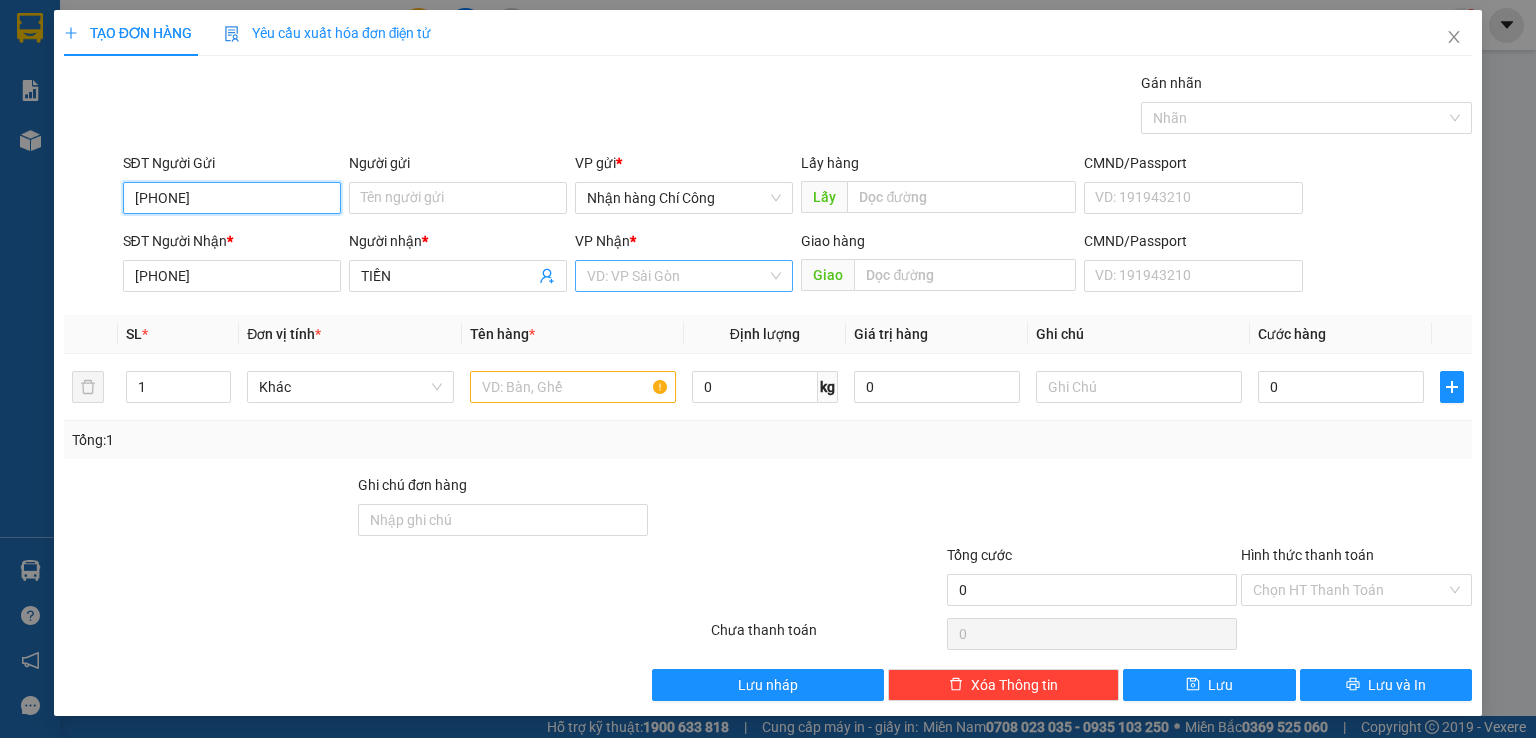 type on "[PHONE]" 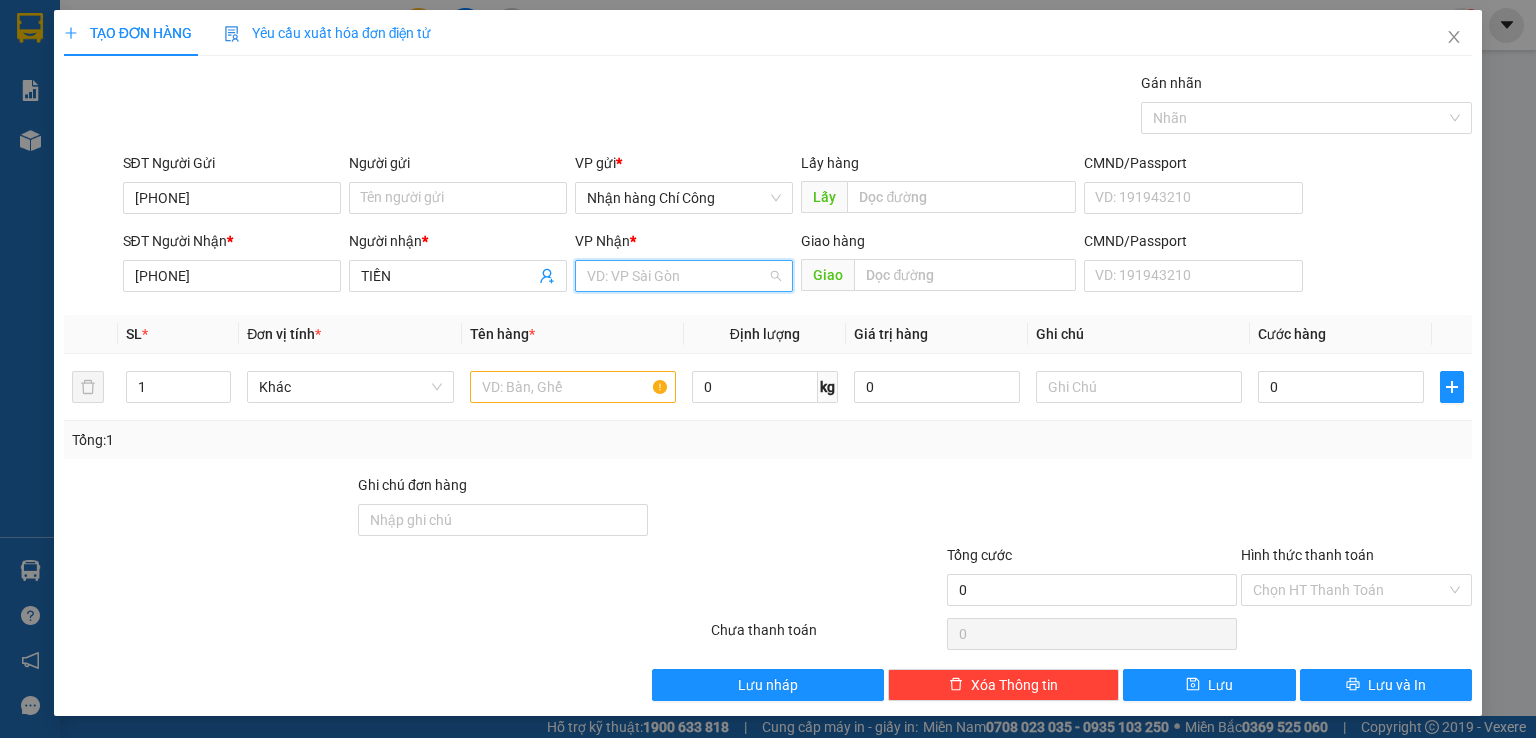 click at bounding box center [677, 276] 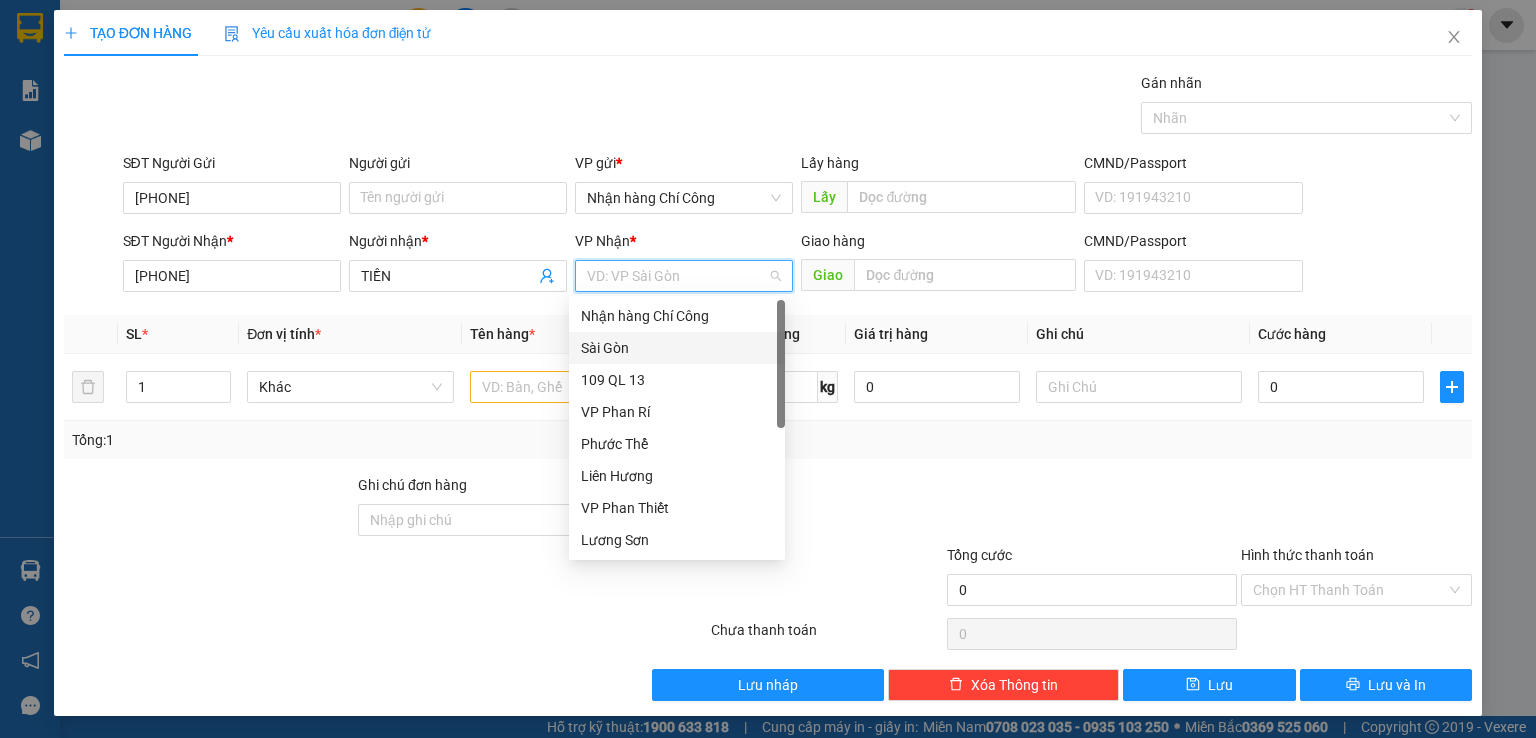 click on "Sài Gòn" at bounding box center (677, 348) 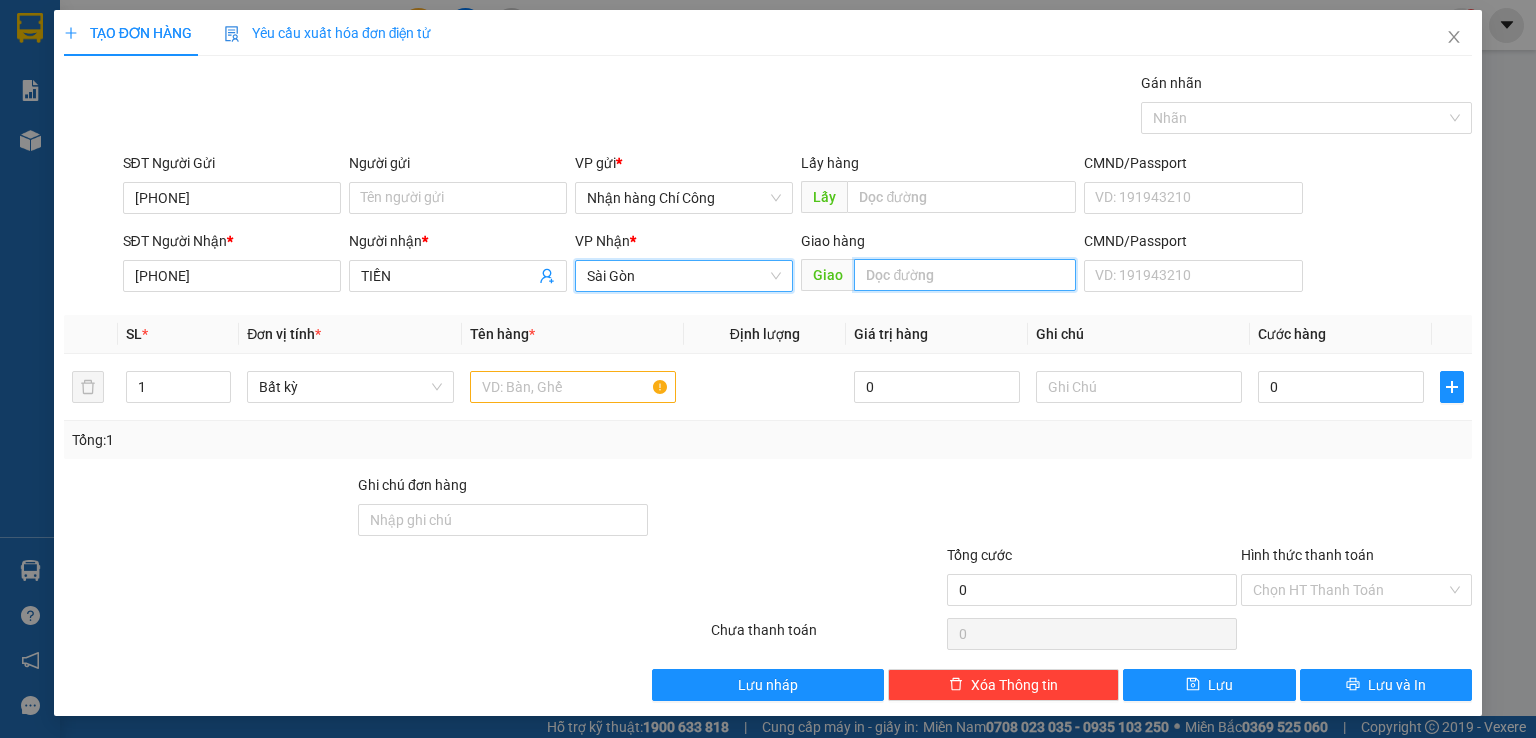 click at bounding box center (965, 275) 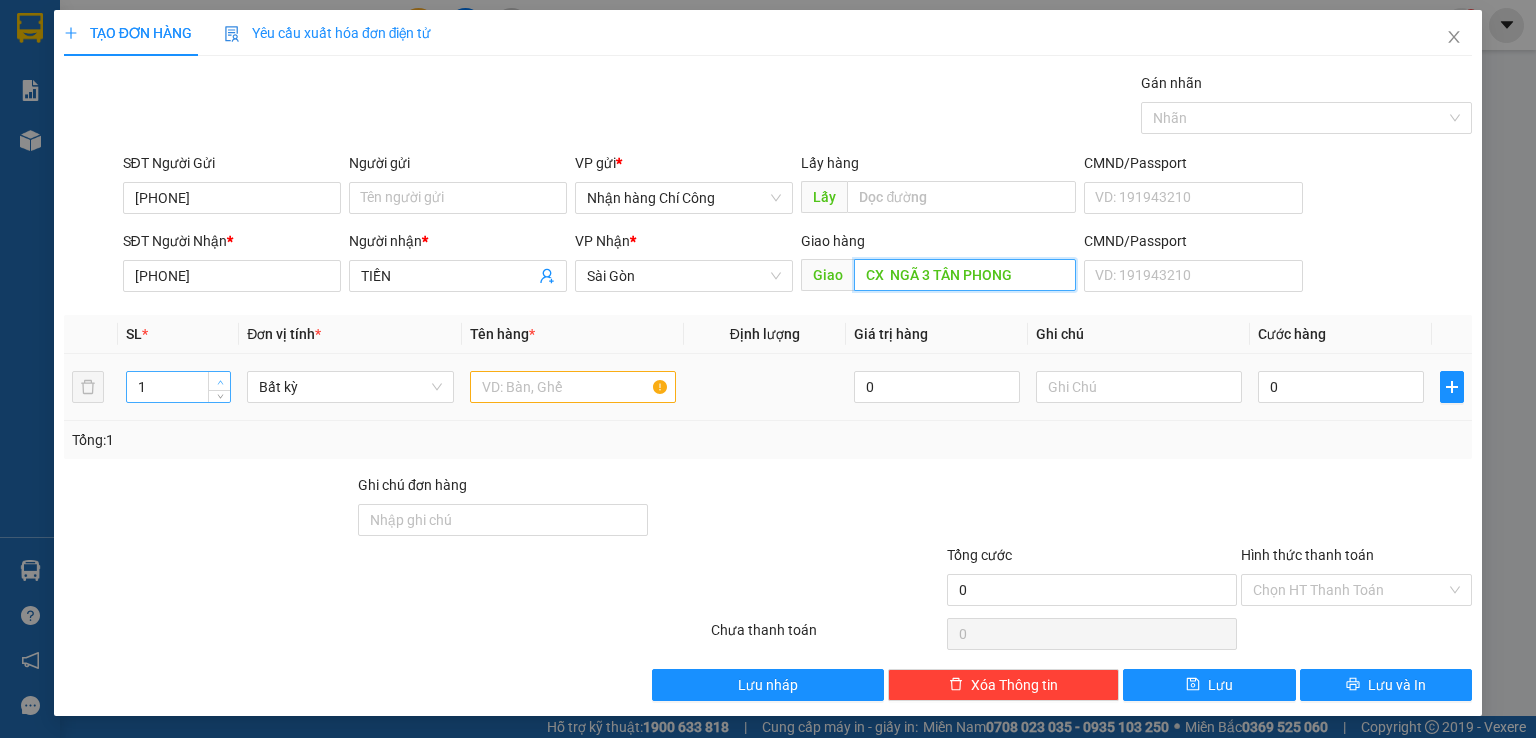 type on "CX  NGÃ 3 TÂN PHONG" 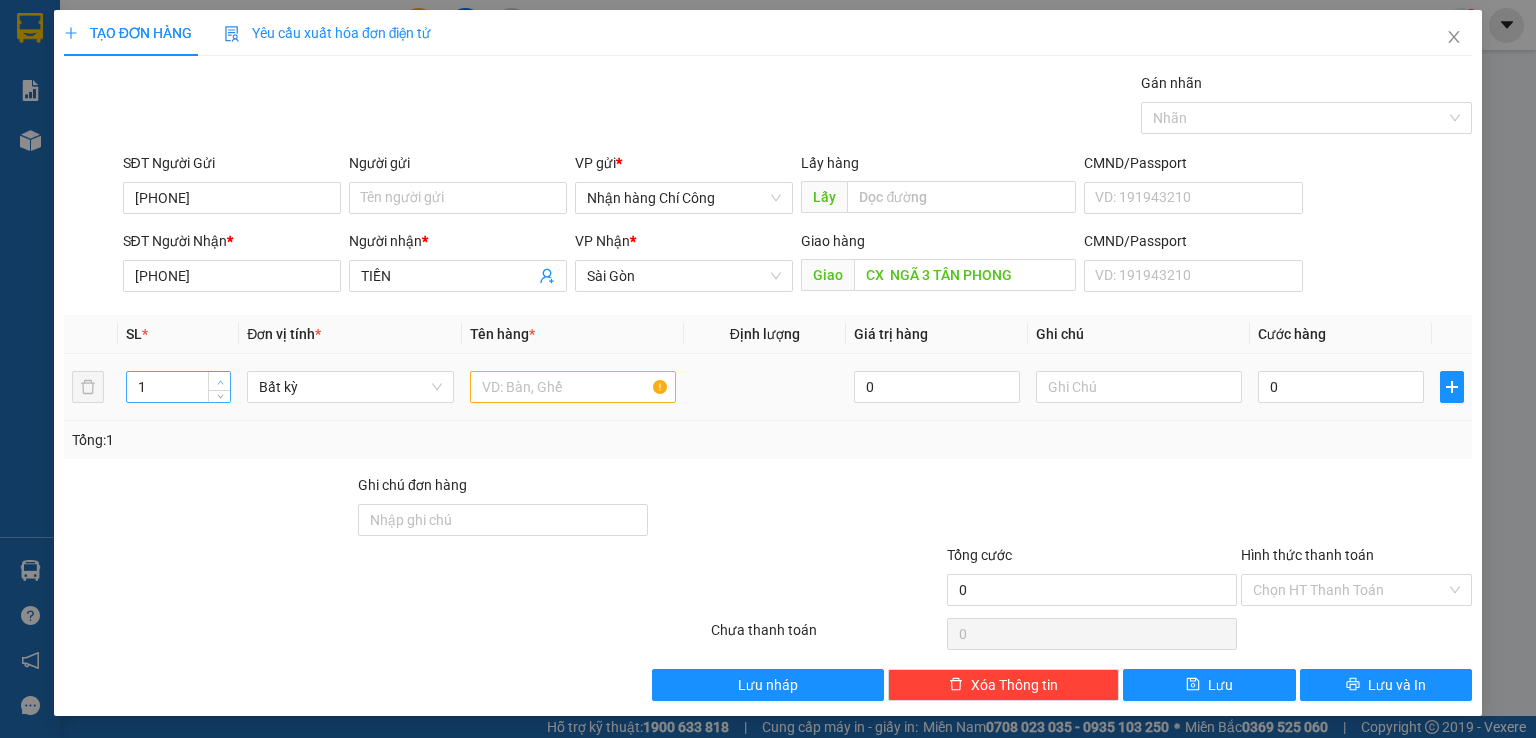 type on "2" 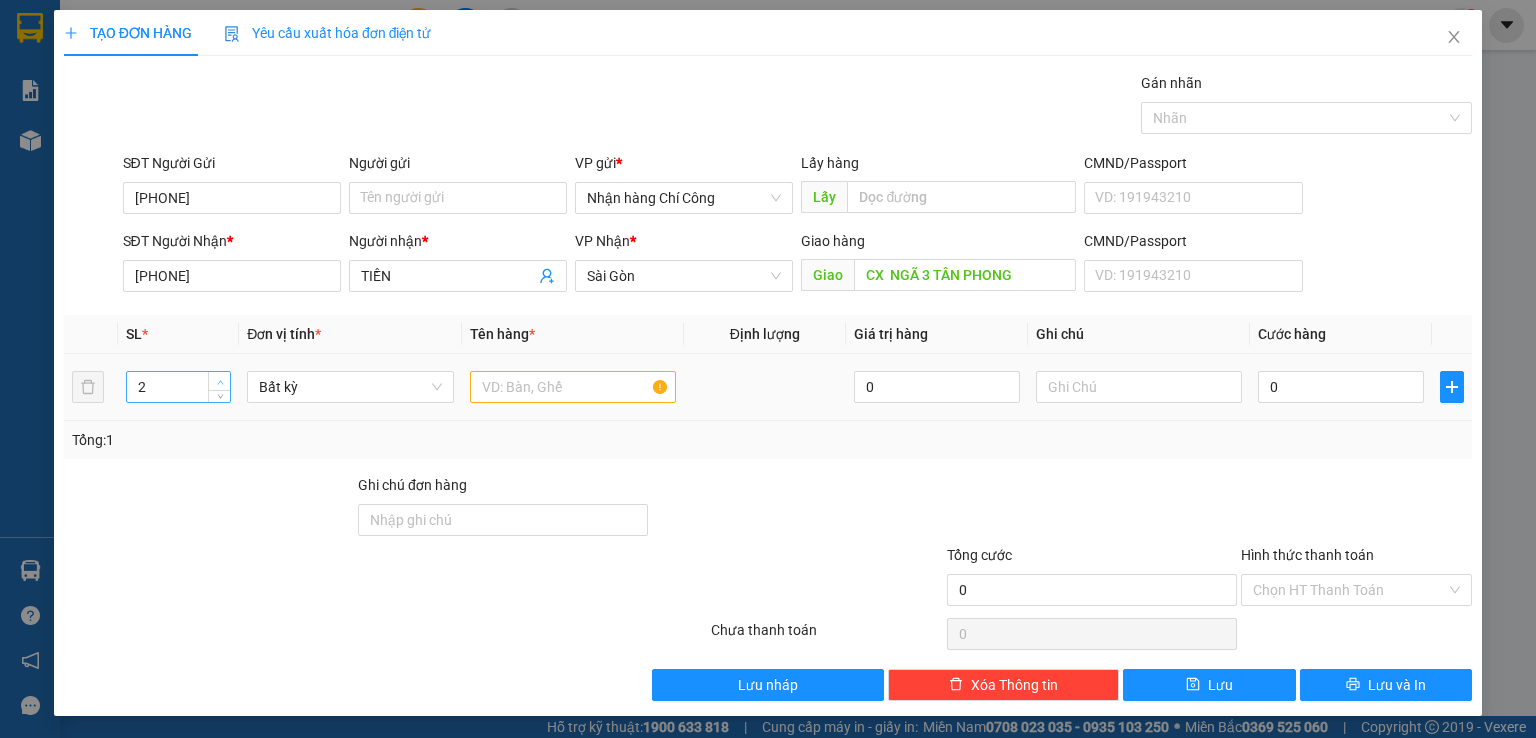 click at bounding box center [219, 381] 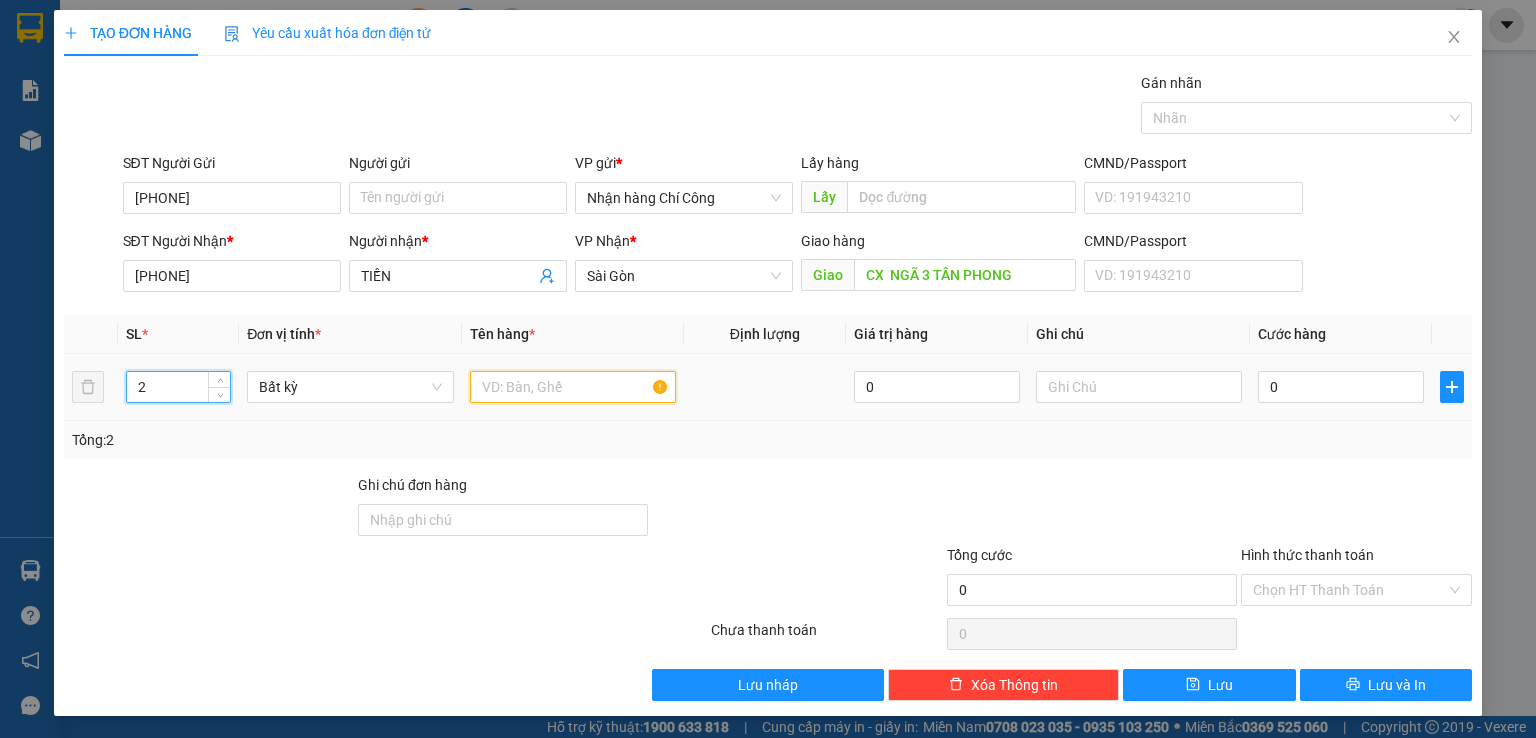 click at bounding box center [573, 387] 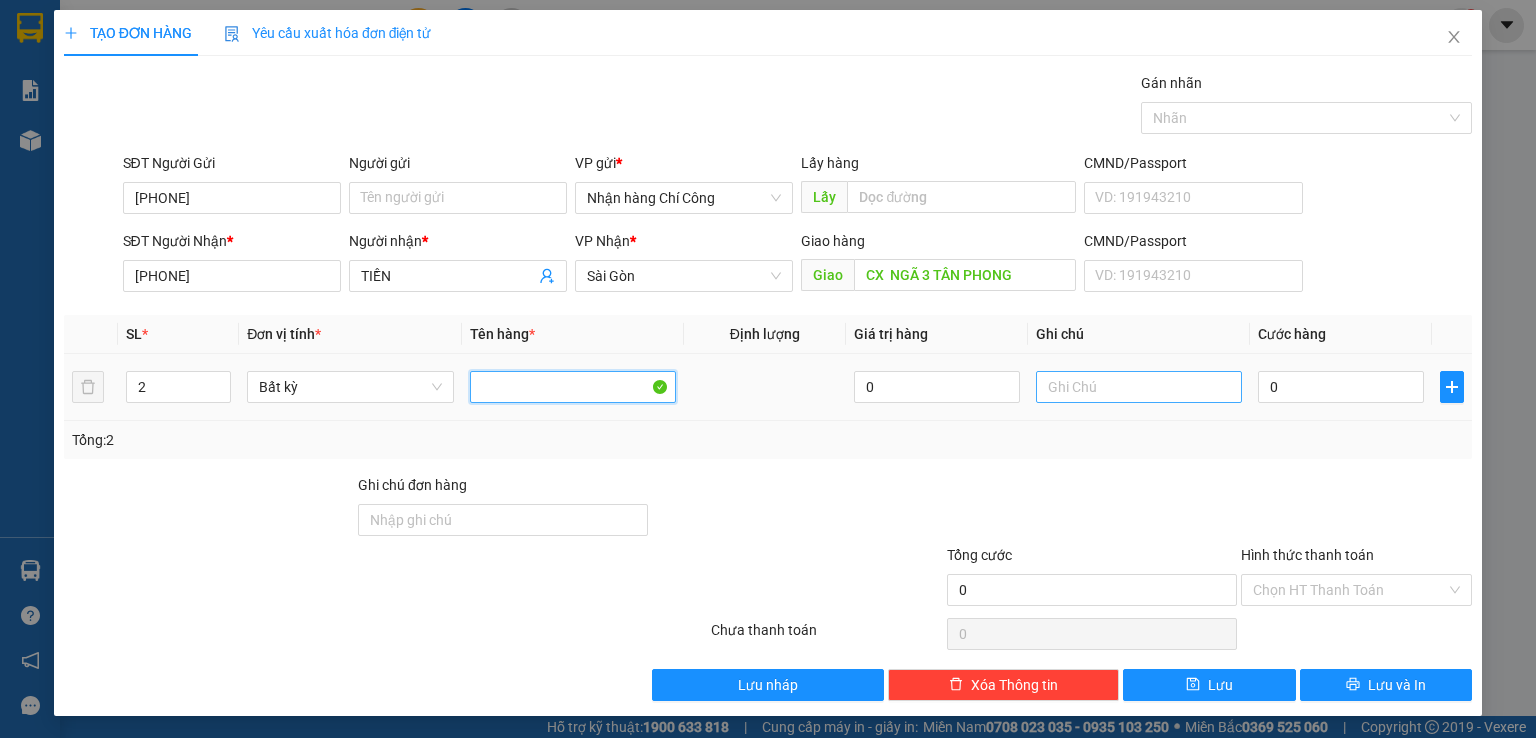 type 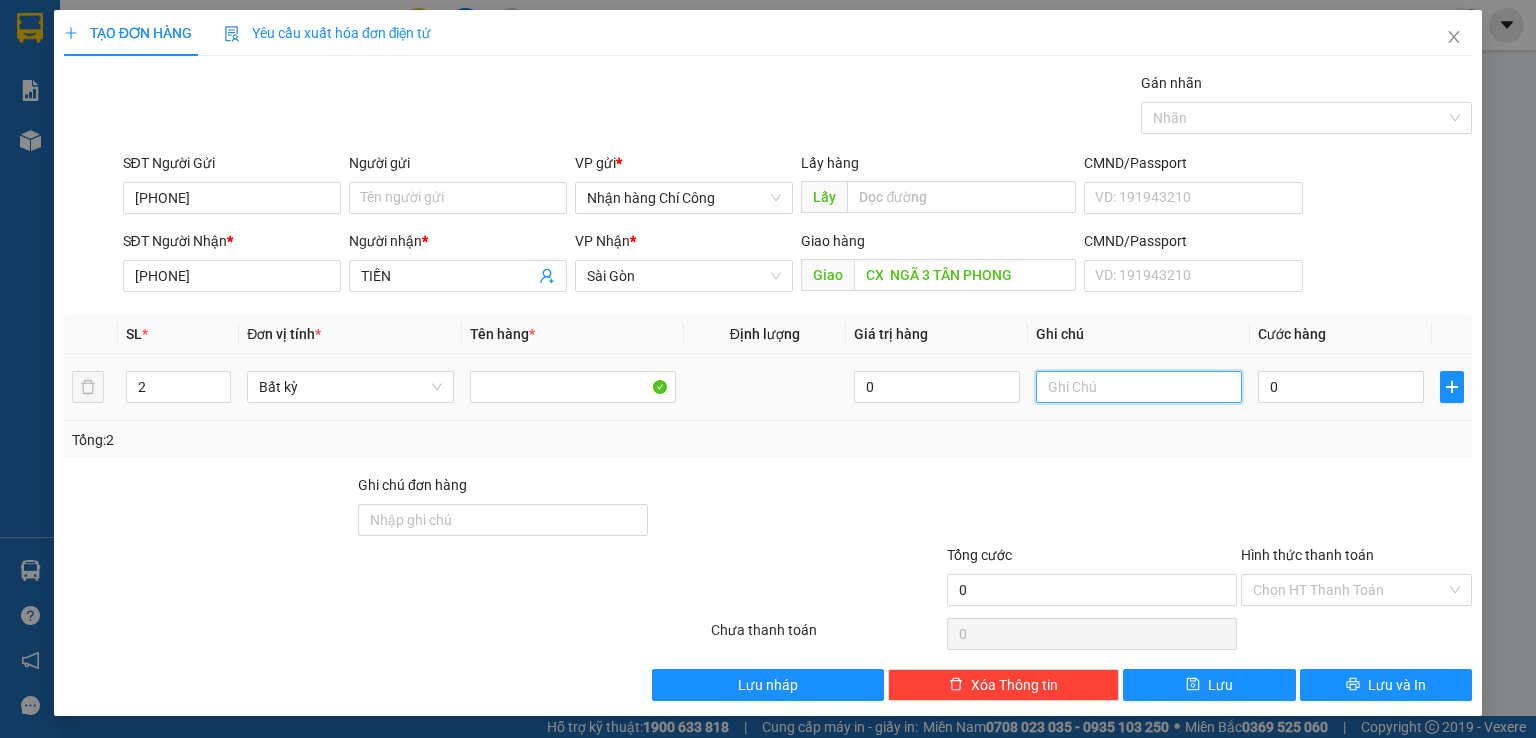 click at bounding box center (1139, 387) 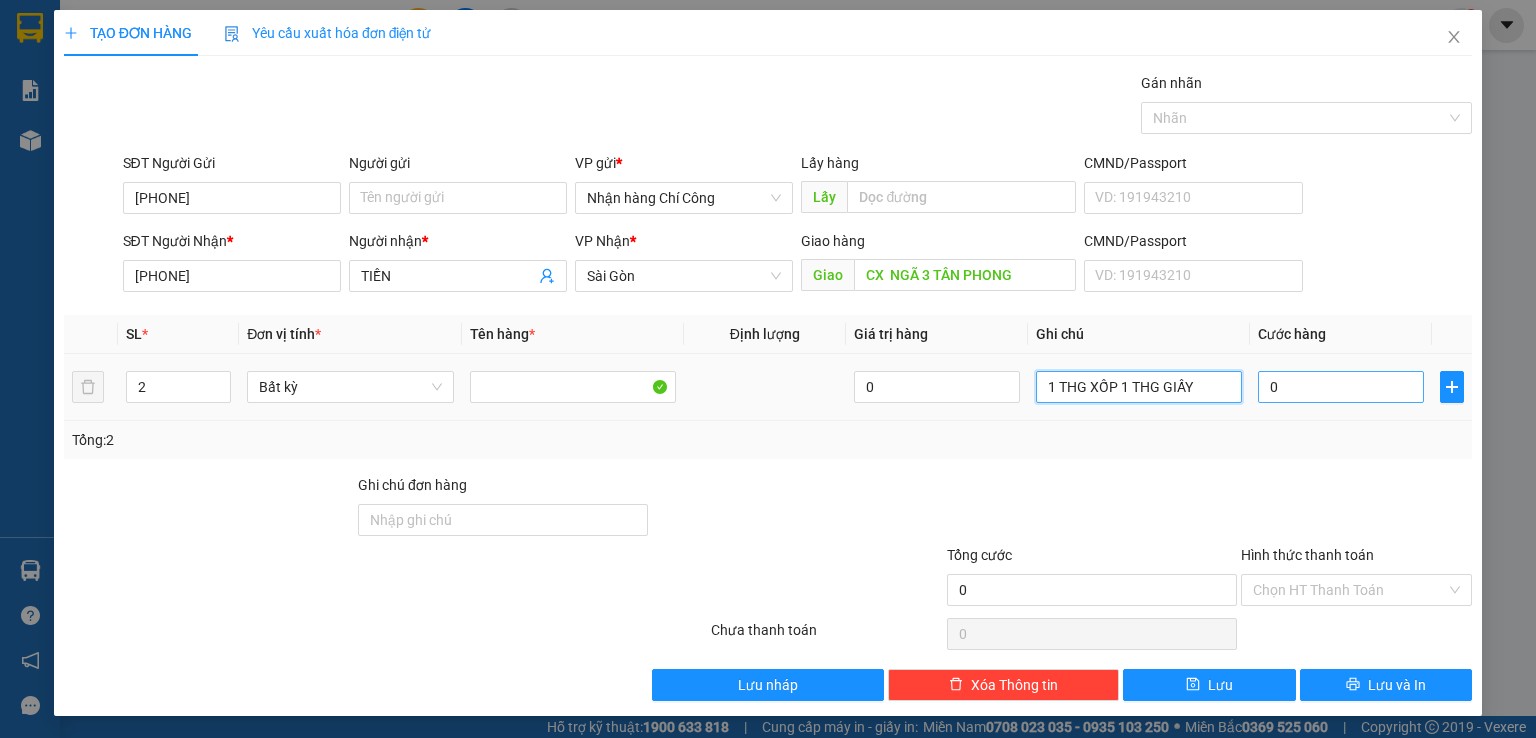 type on "1 THG XỐP 1 THG GIẤY" 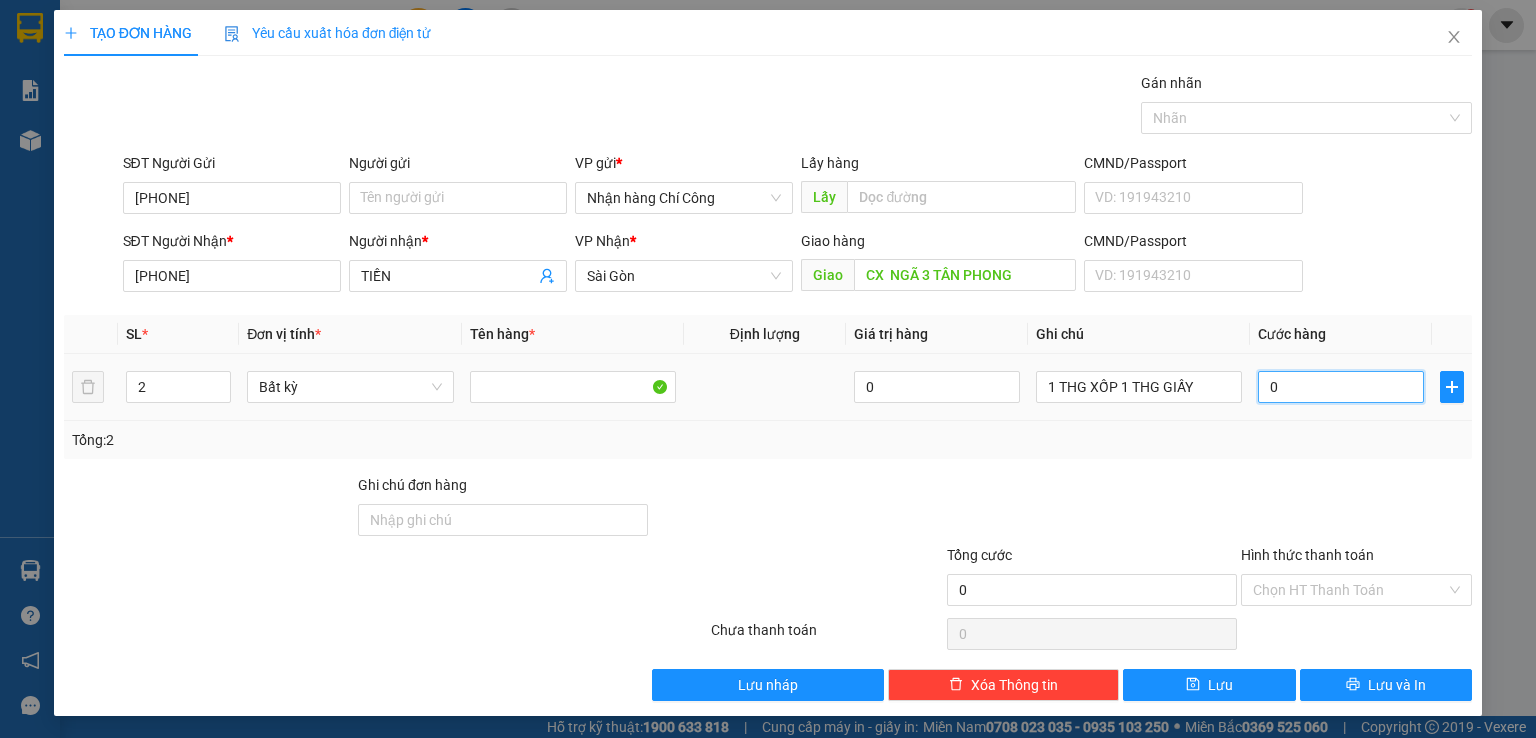 click on "0" at bounding box center [1341, 387] 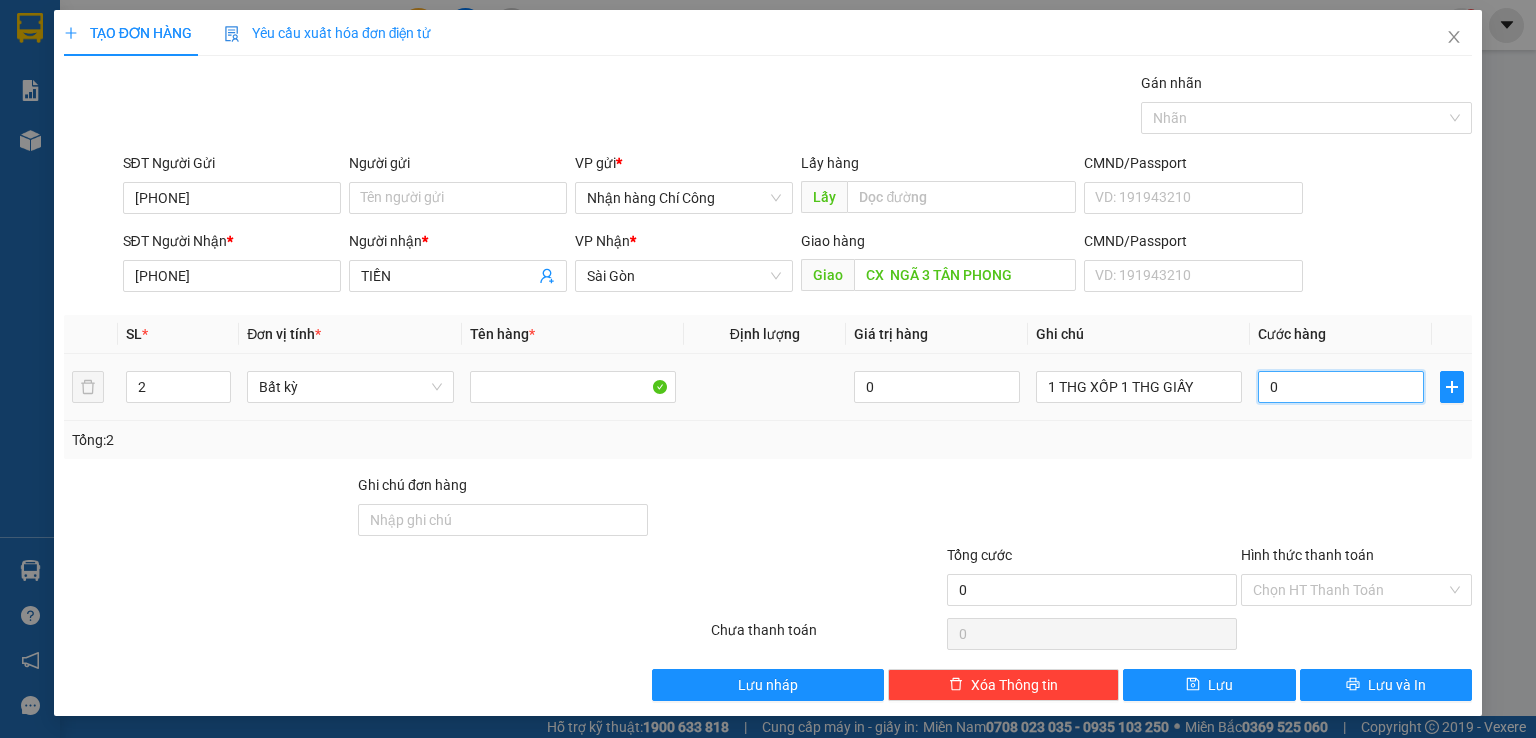 type on "1" 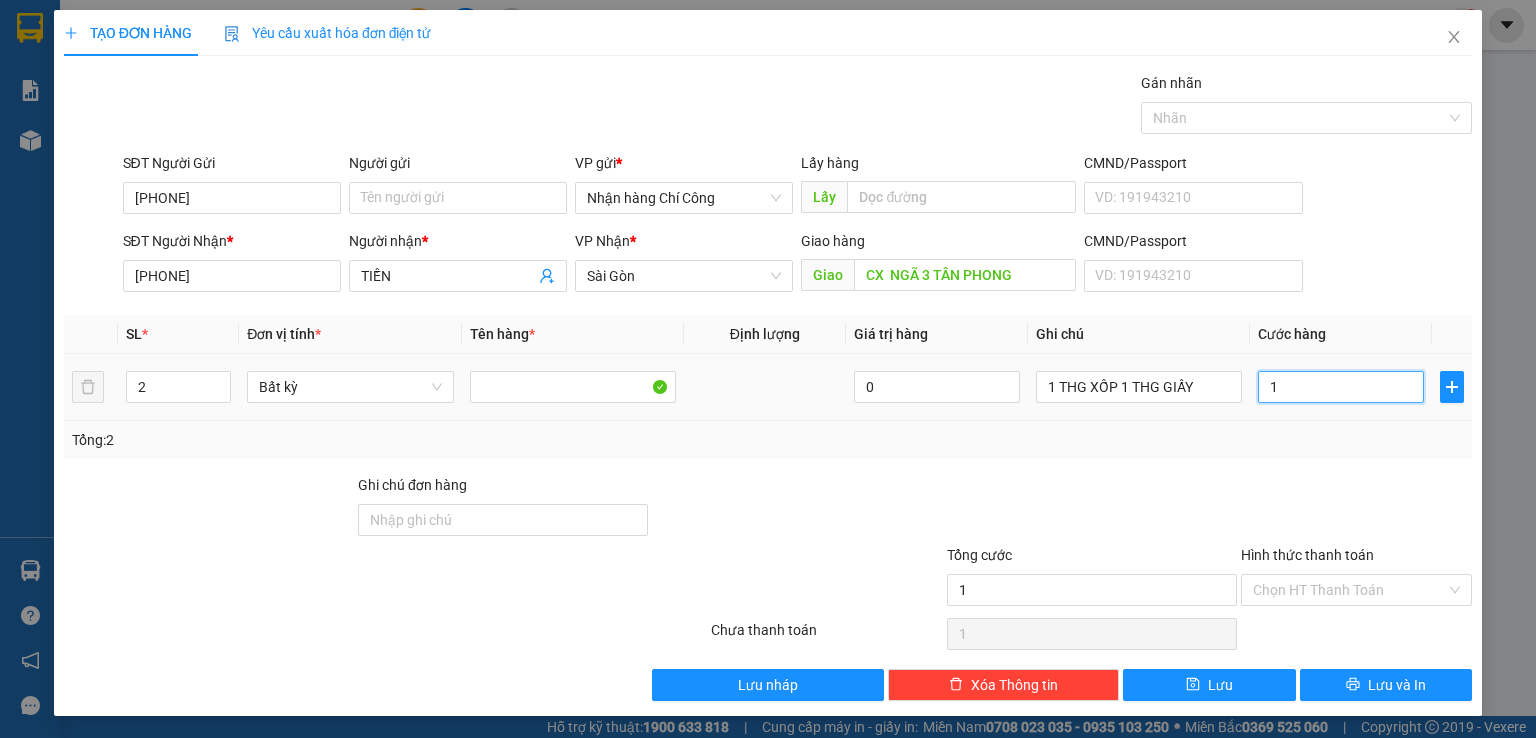 type on "10" 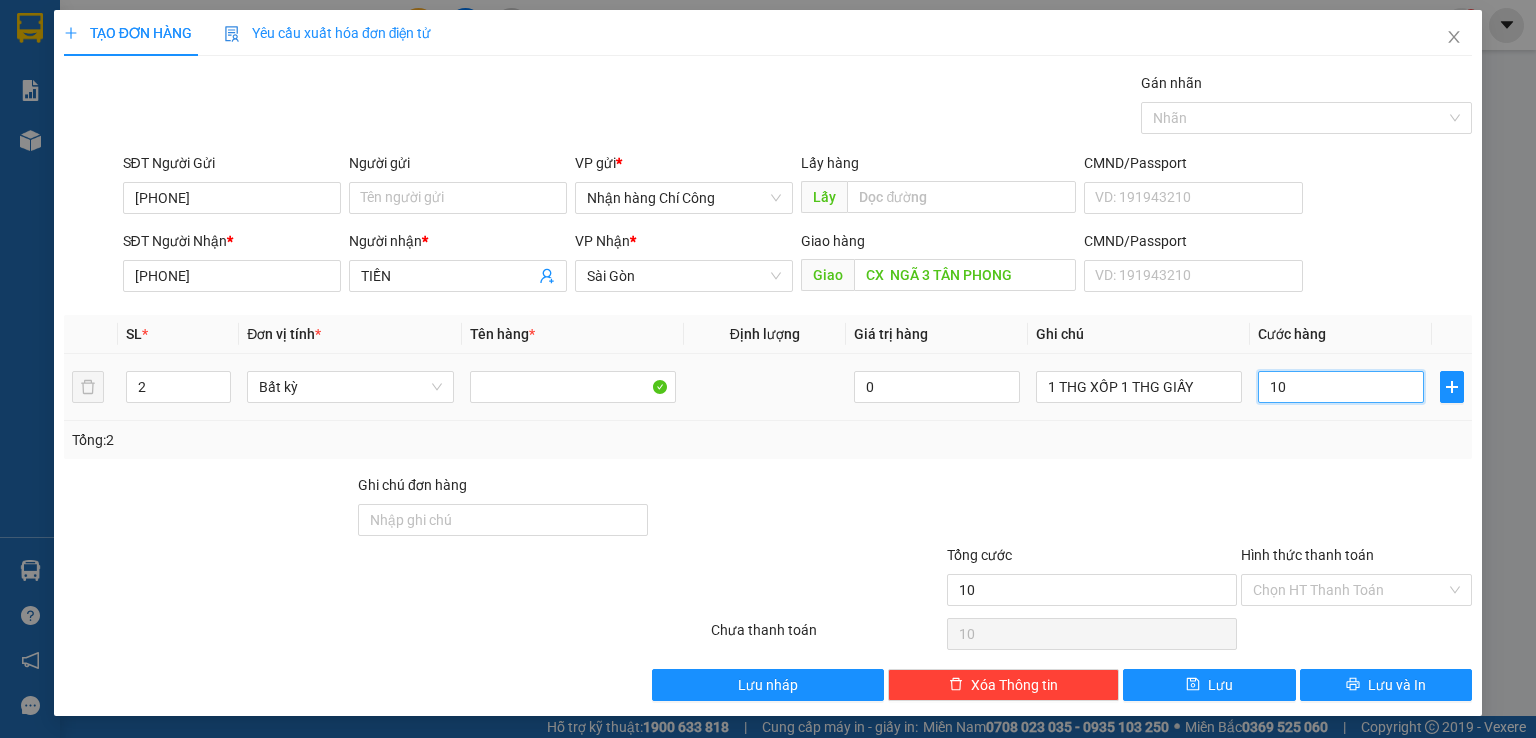 type on "100" 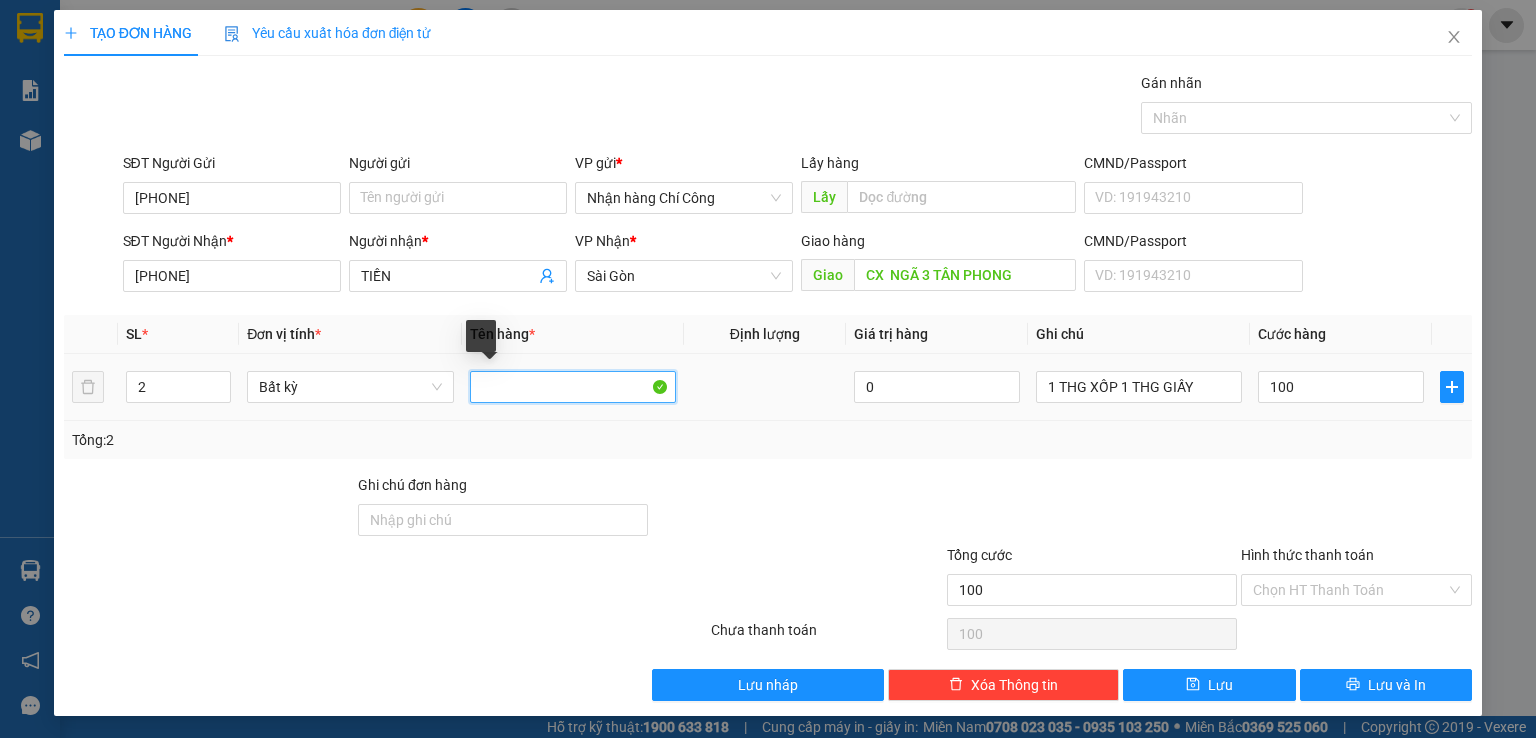 type on "100.000" 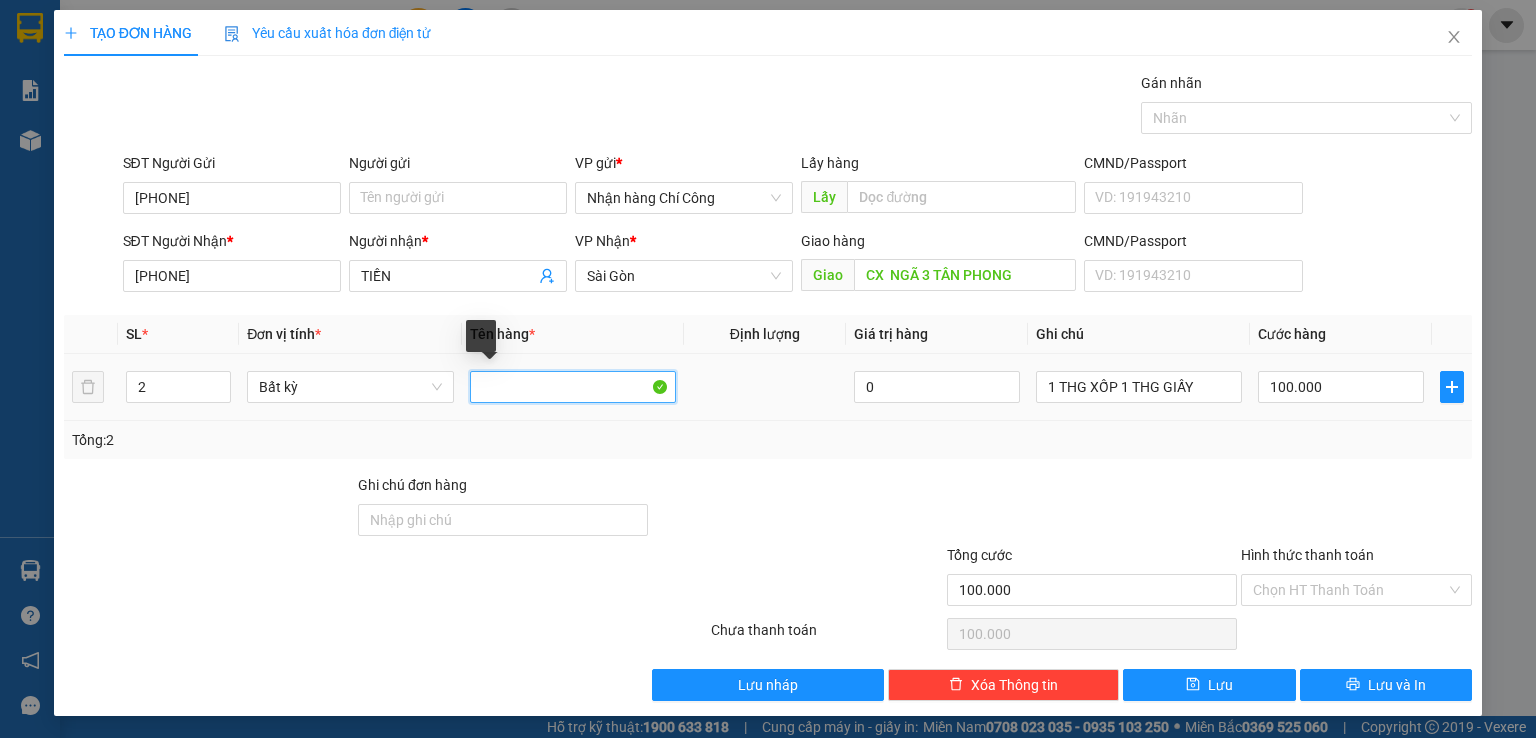 click at bounding box center (573, 387) 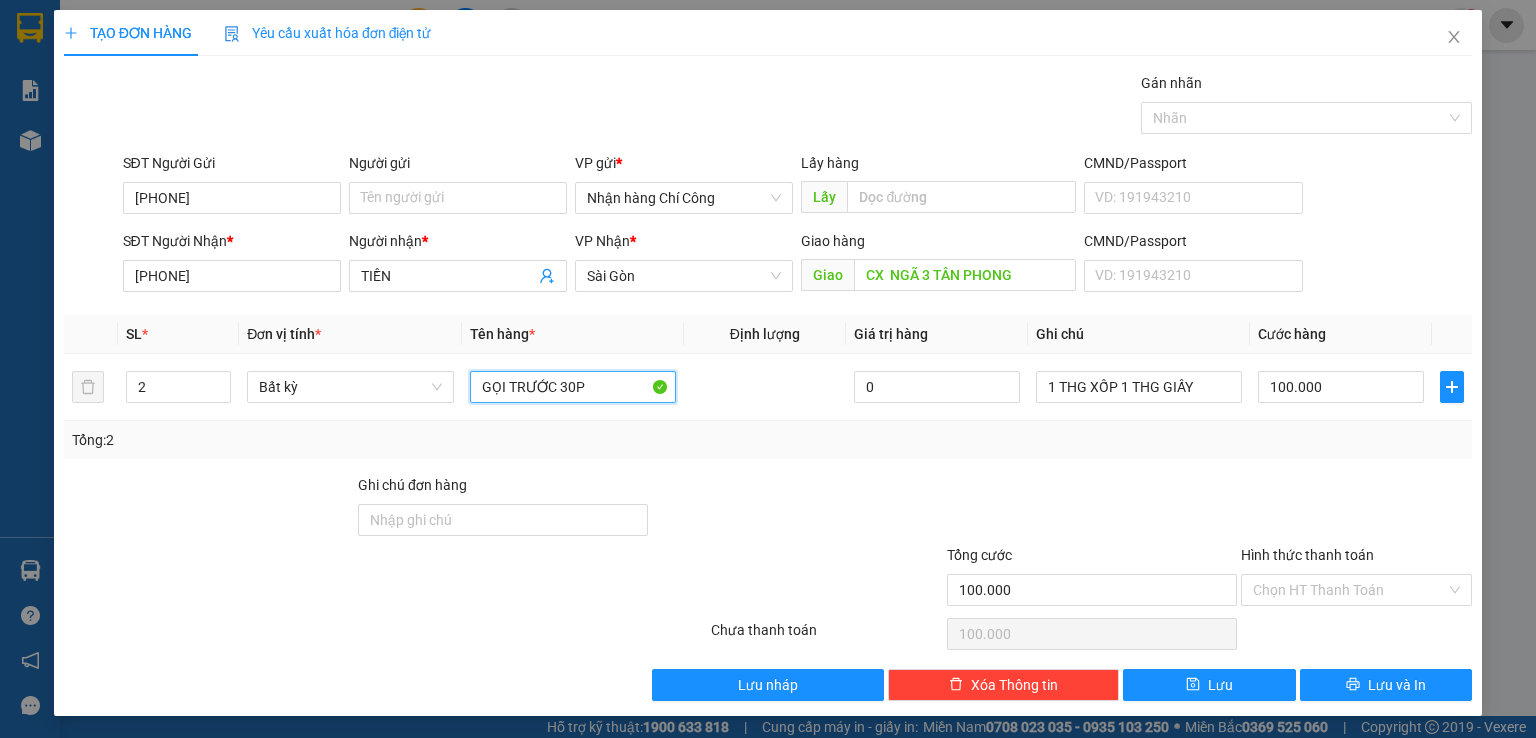 scroll, scrollTop: 0, scrollLeft: 0, axis: both 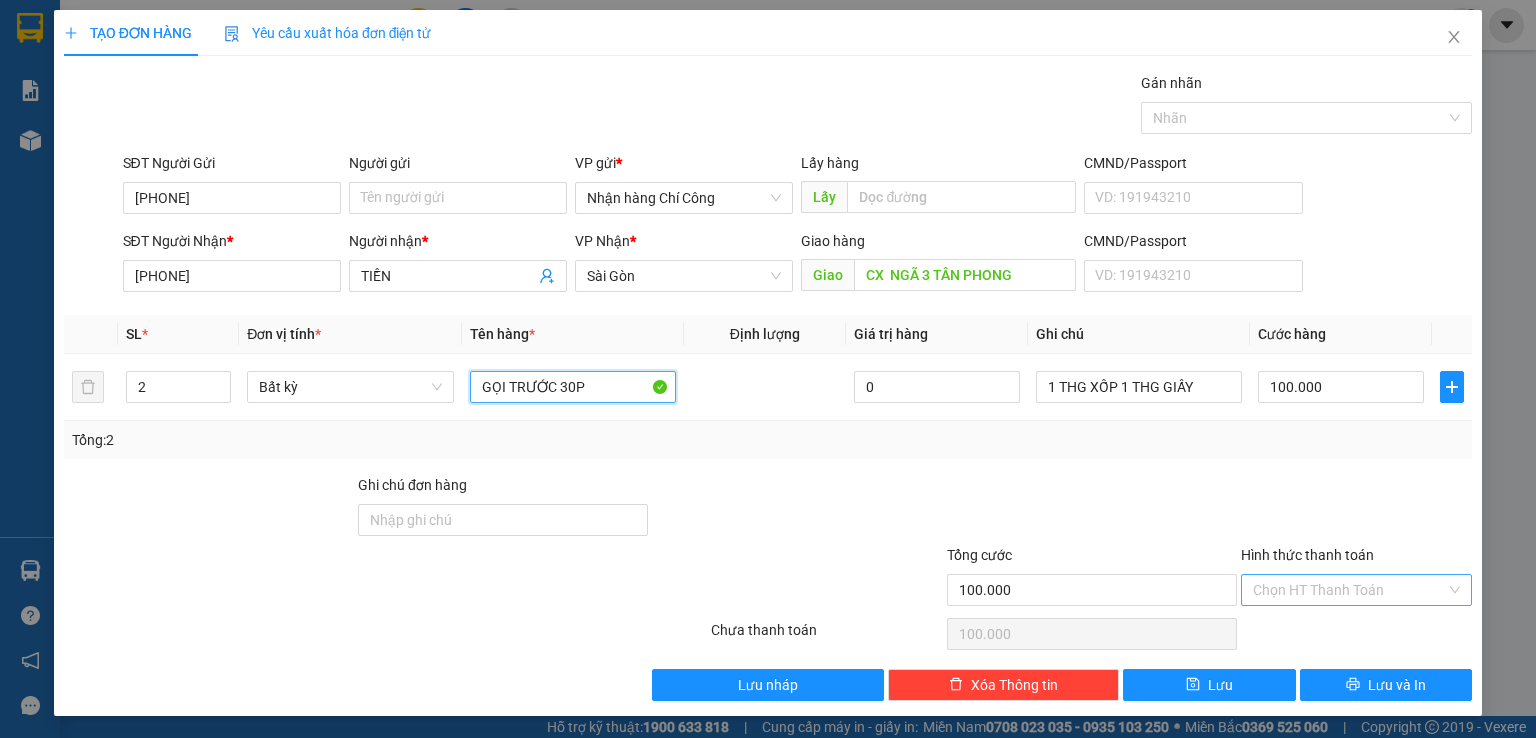 type on "GỌI TRƯỚC 30P" 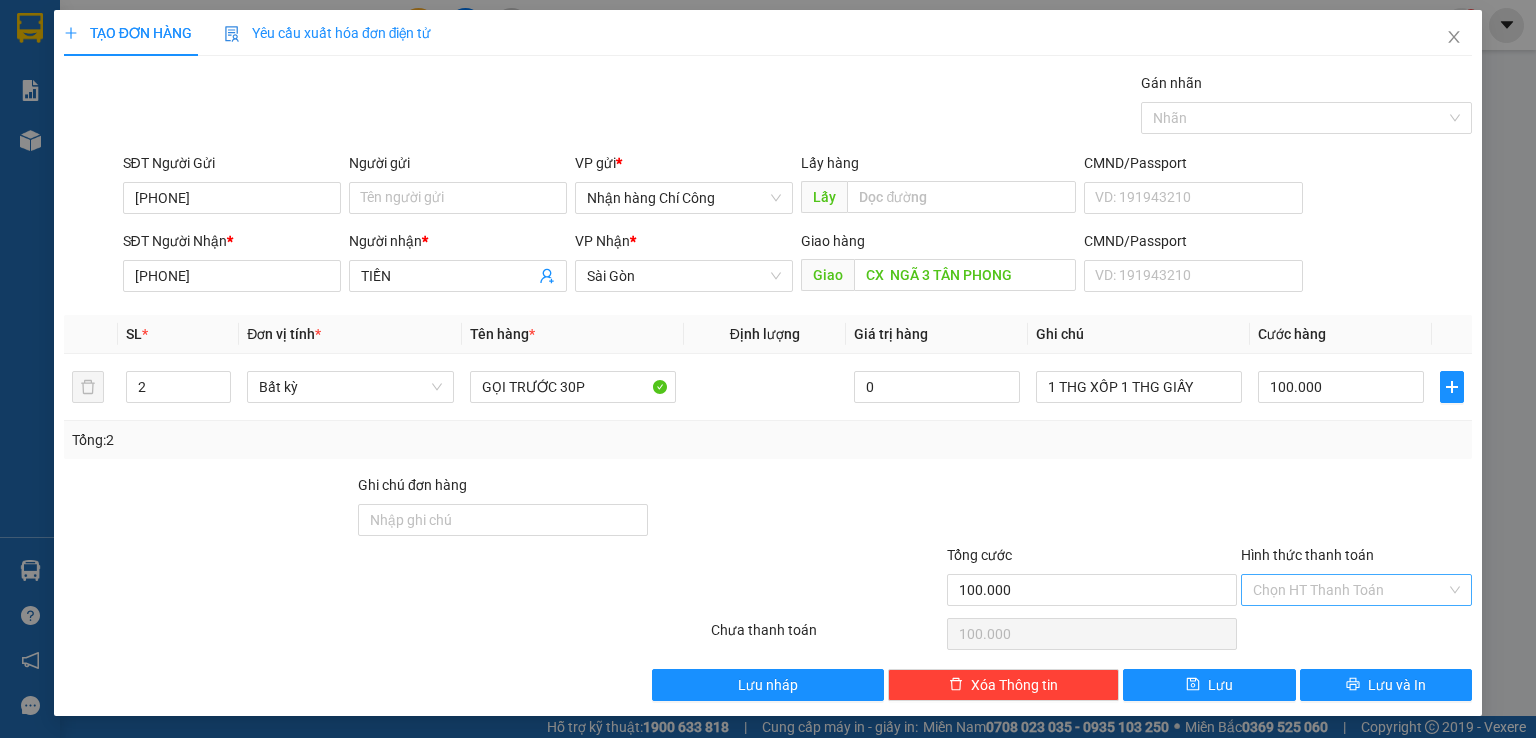 click on "Hình thức thanh toán" at bounding box center (1349, 590) 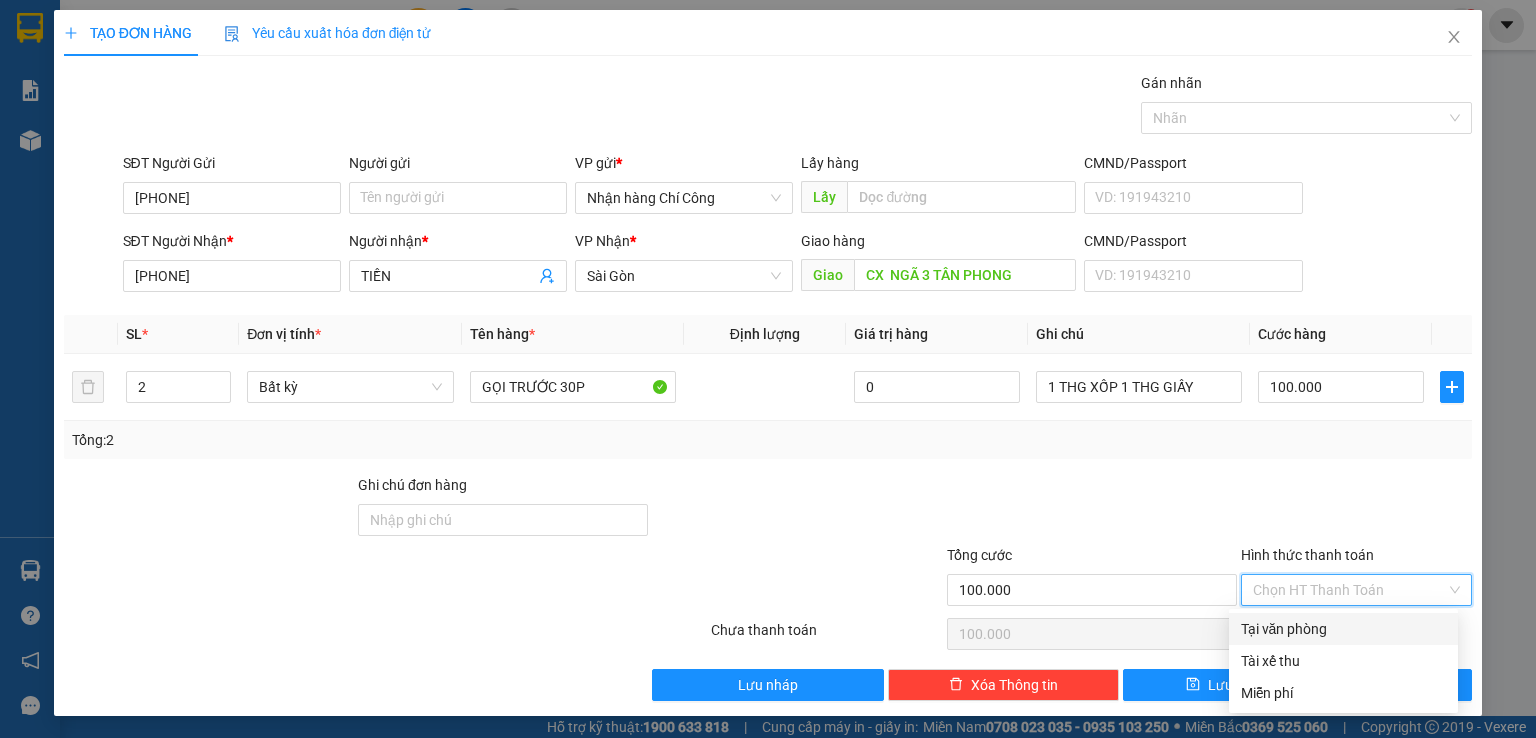 click on "Tại văn phòng" at bounding box center (1343, 629) 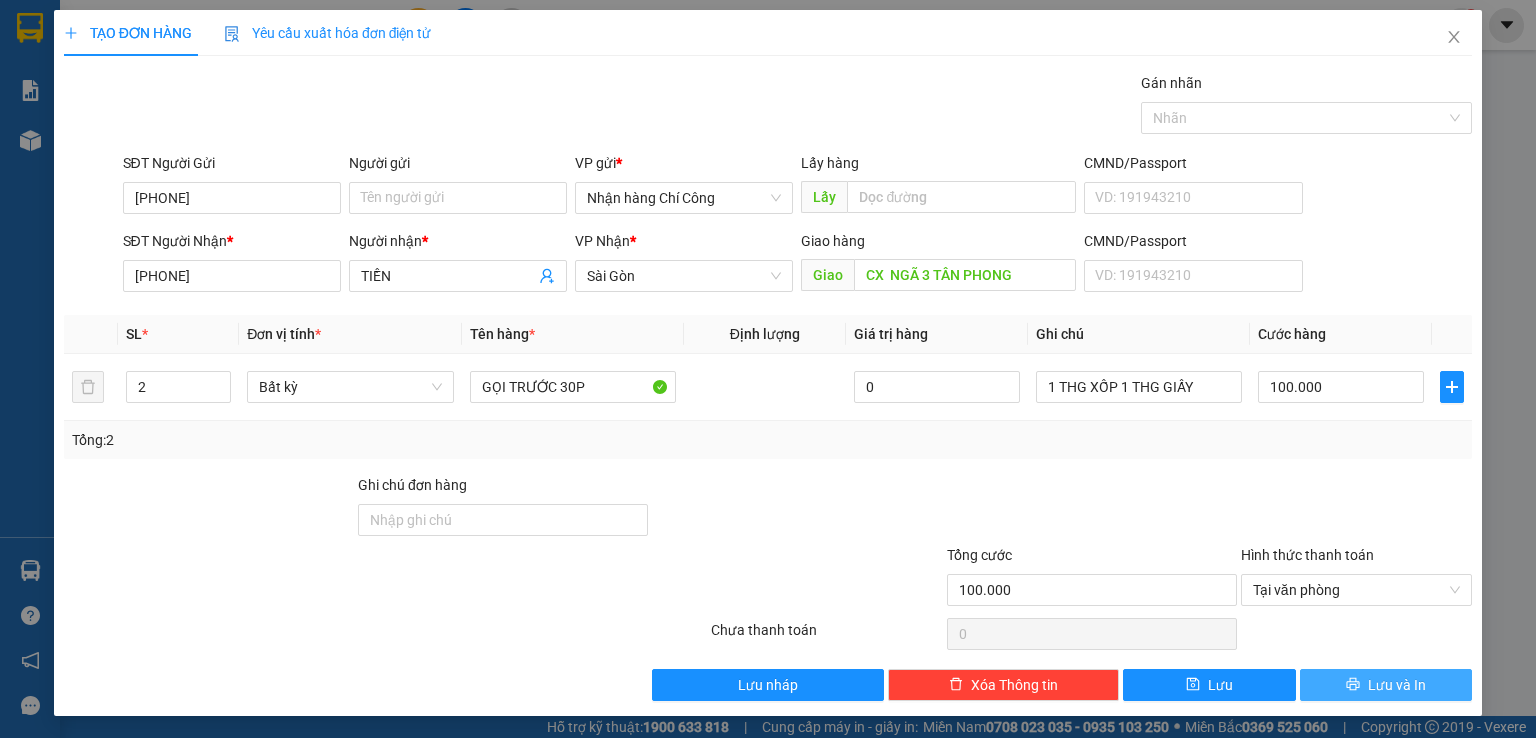 click on "Lưu và In" at bounding box center [1397, 685] 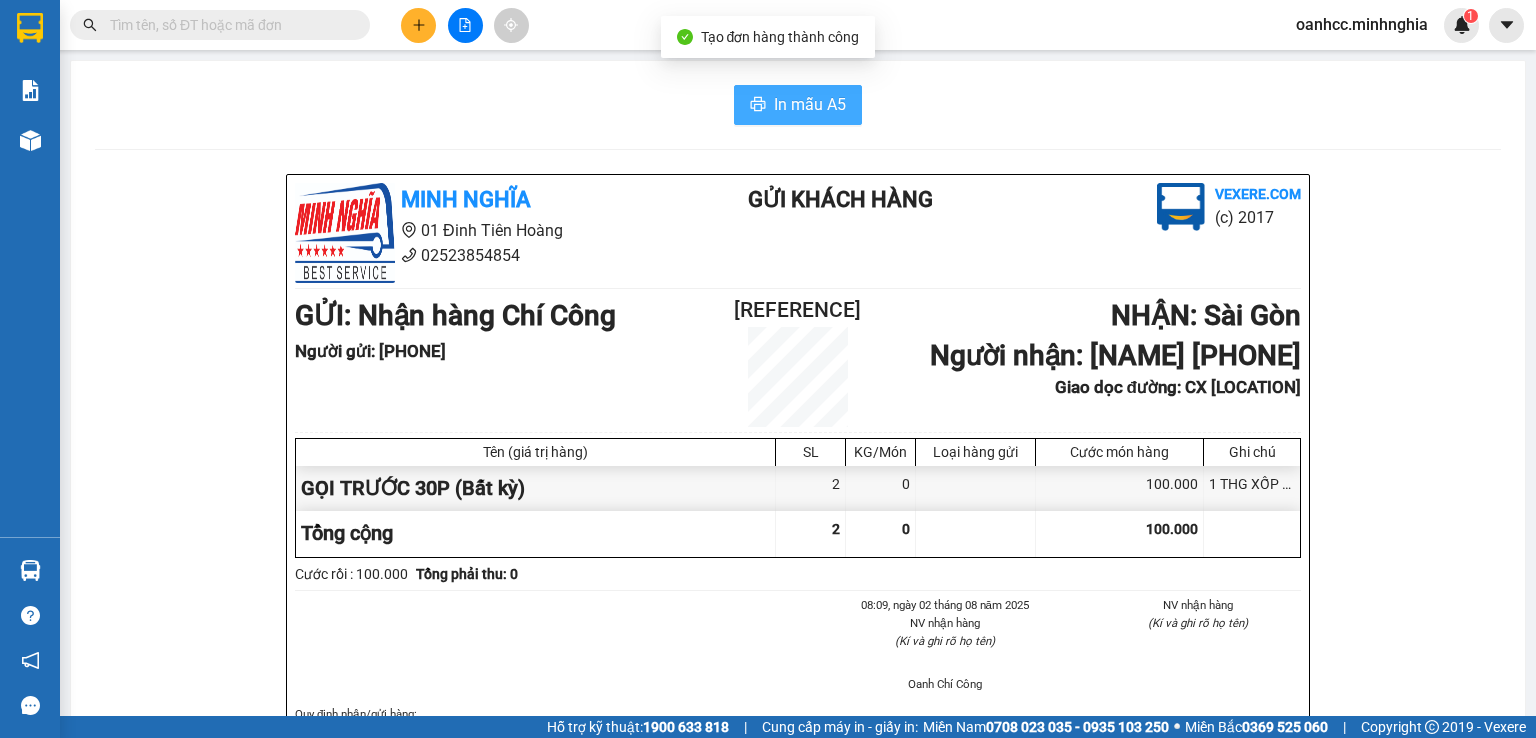click on "In mẫu A5" at bounding box center [810, 104] 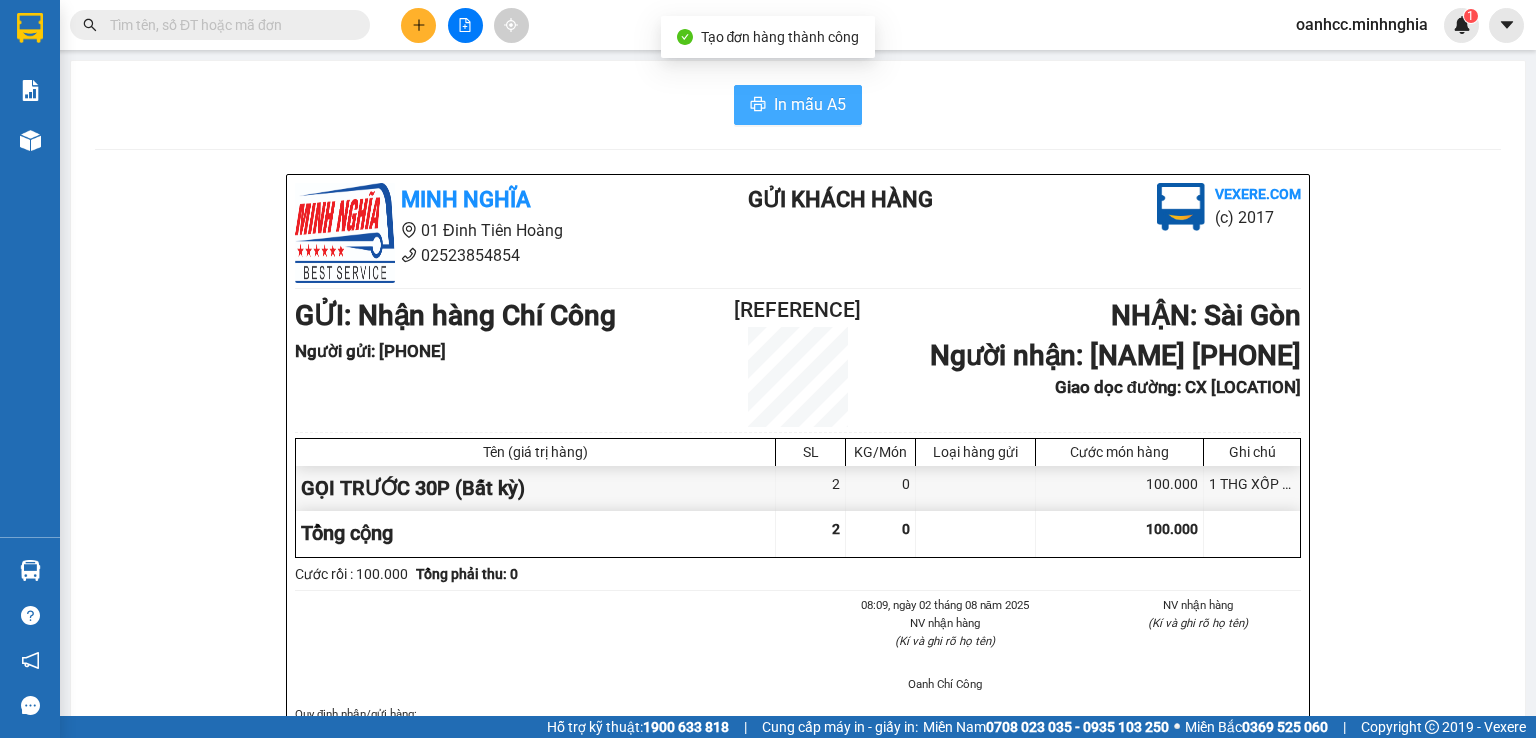 scroll, scrollTop: 0, scrollLeft: 0, axis: both 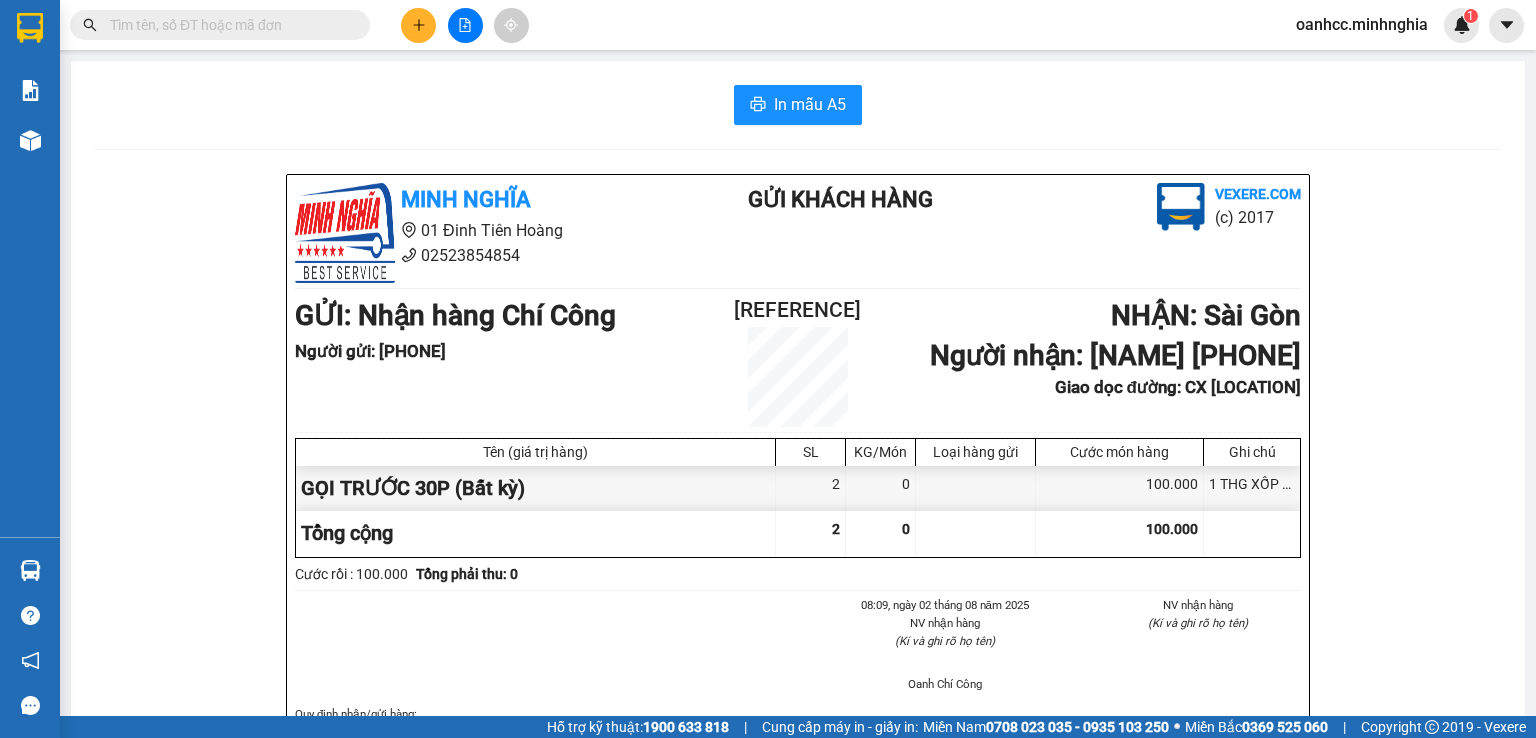 click on "(Kí và ghi rõ họ tên)" at bounding box center [1199, 623] 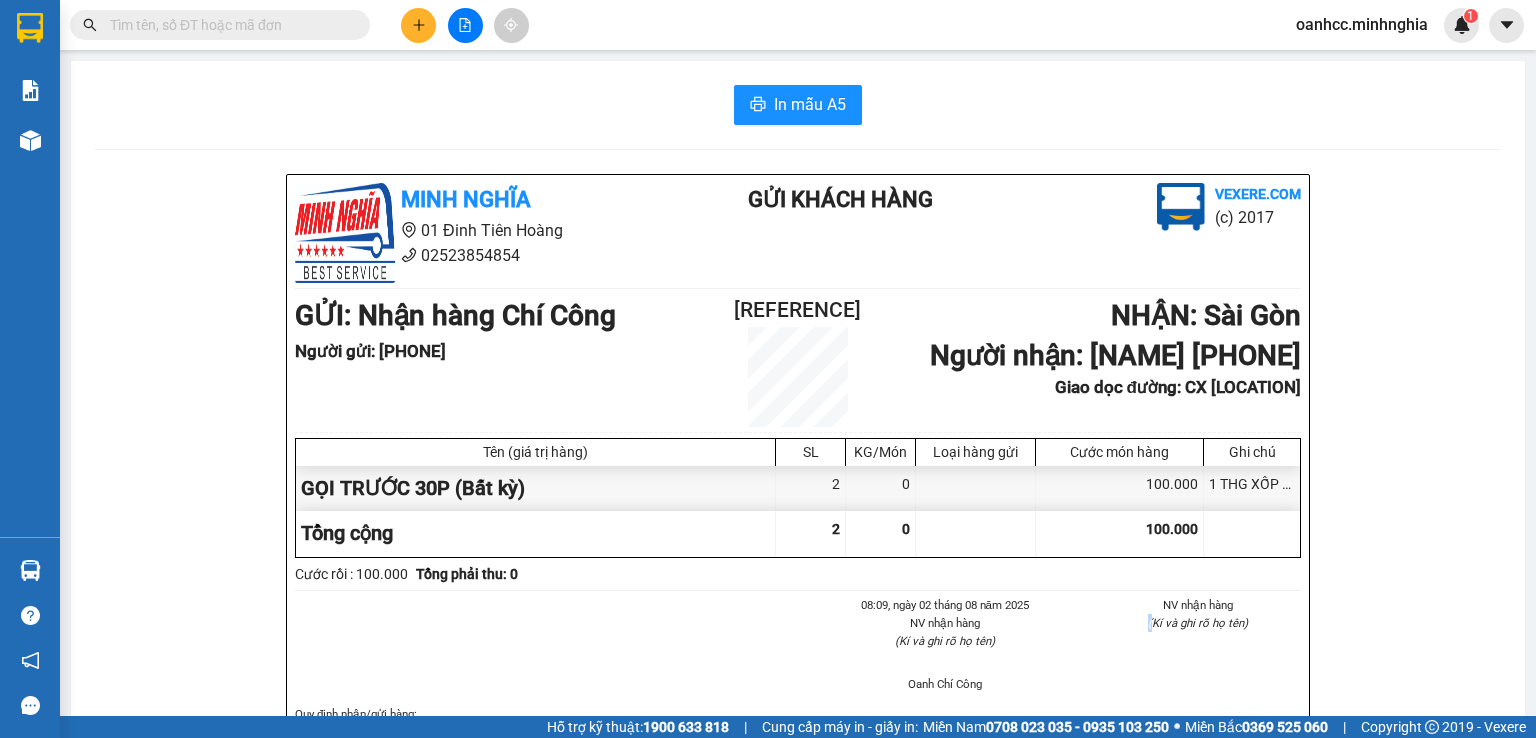 click on "(Kí và ghi rõ họ tên)" at bounding box center (1199, 623) 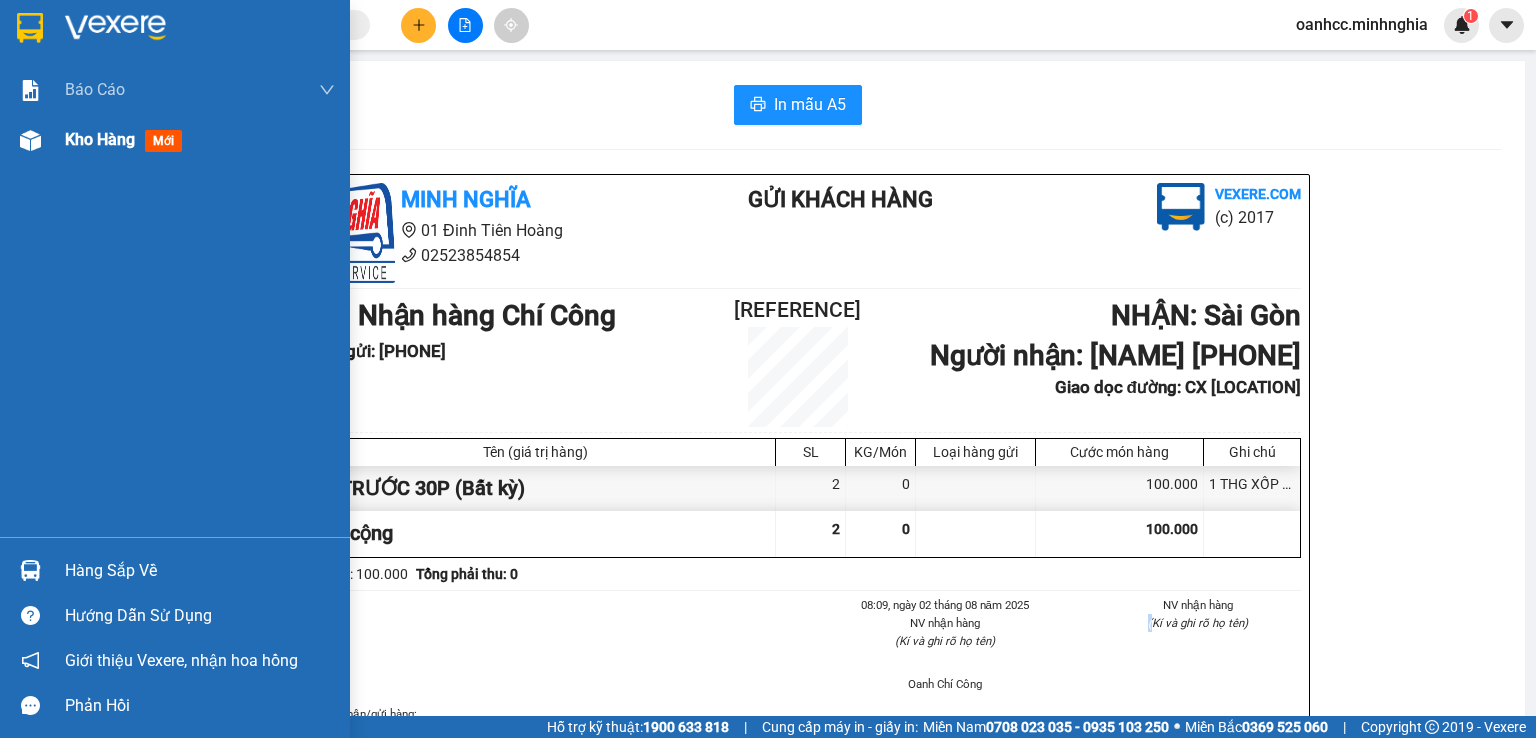 click on "Kho hàng" at bounding box center (100, 139) 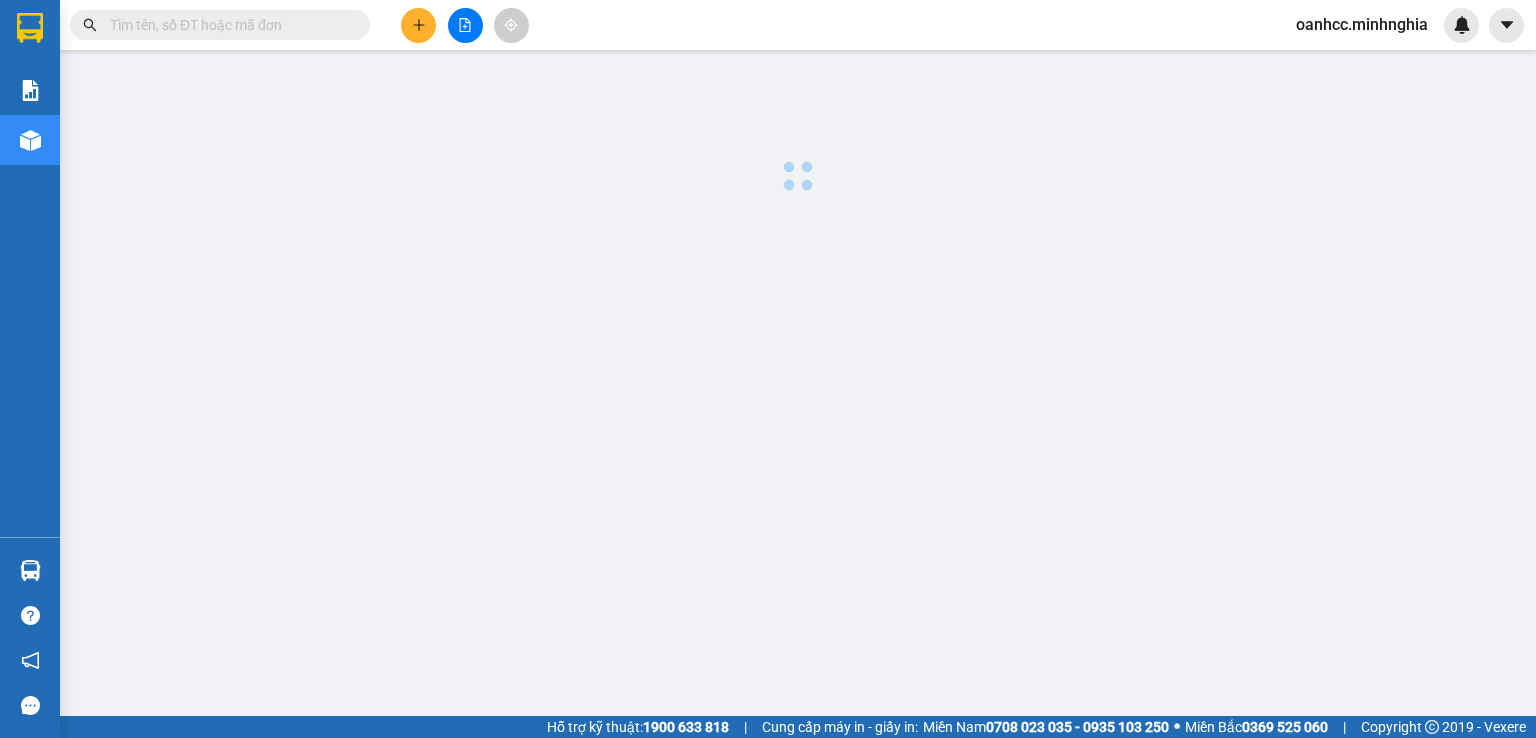 scroll, scrollTop: 0, scrollLeft: 0, axis: both 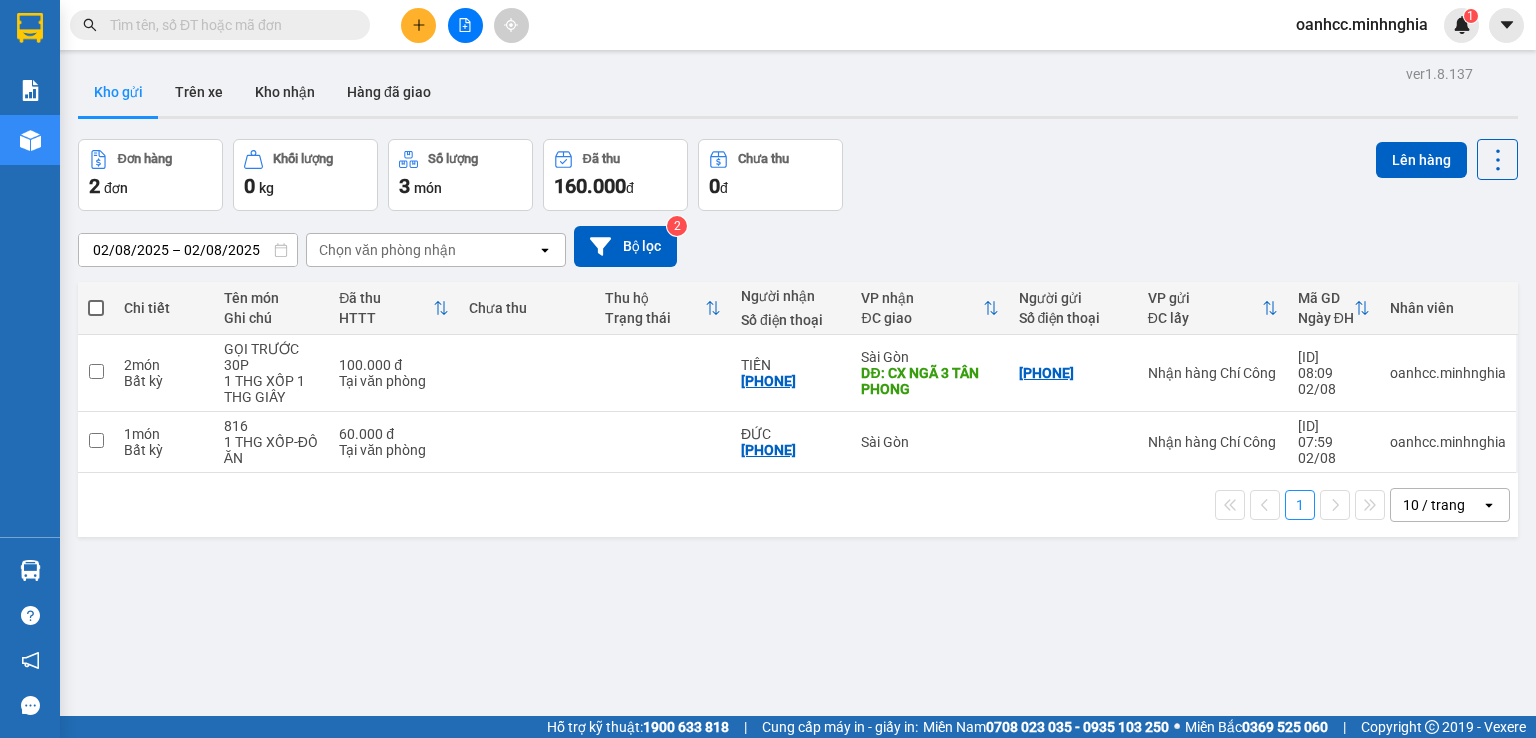 click at bounding box center [96, 308] 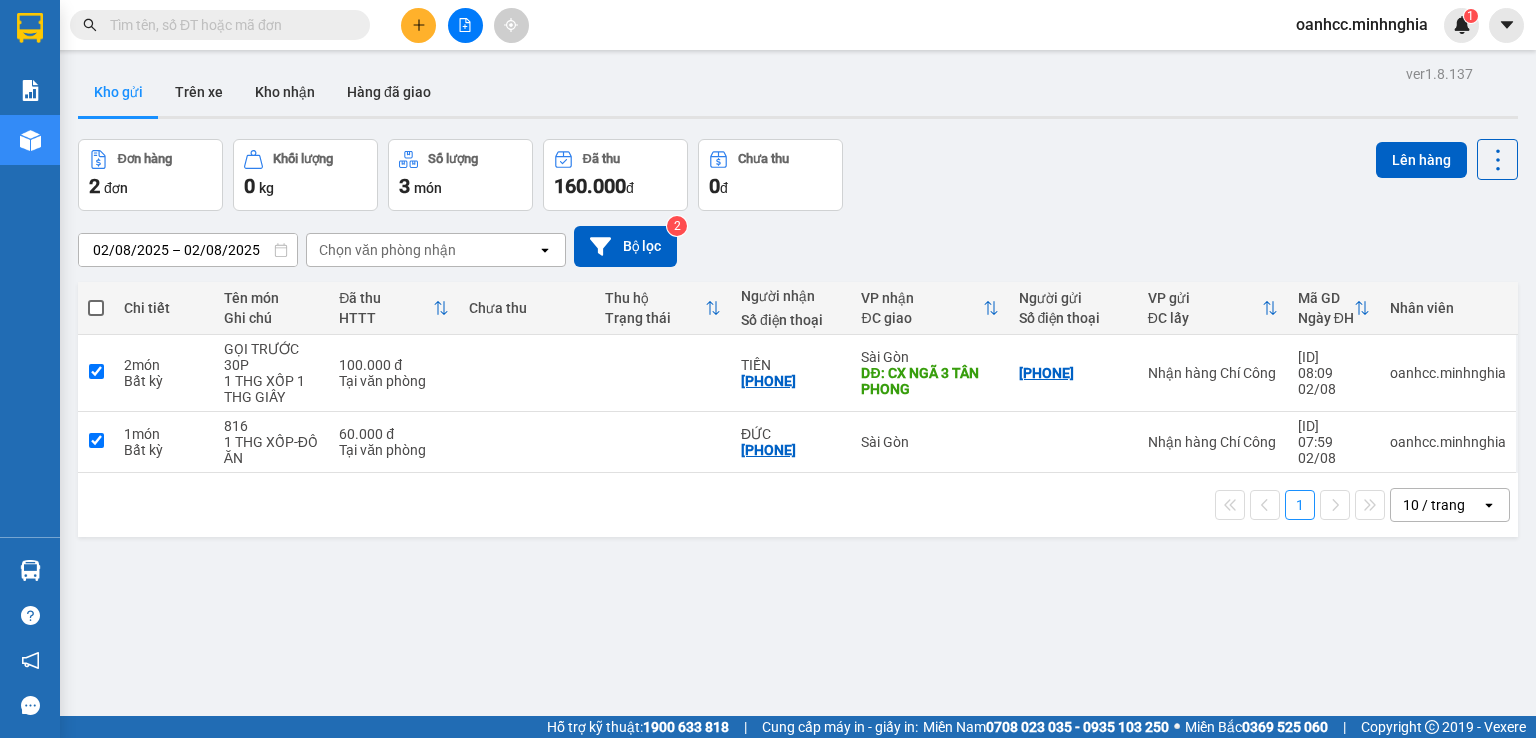checkbox on "true" 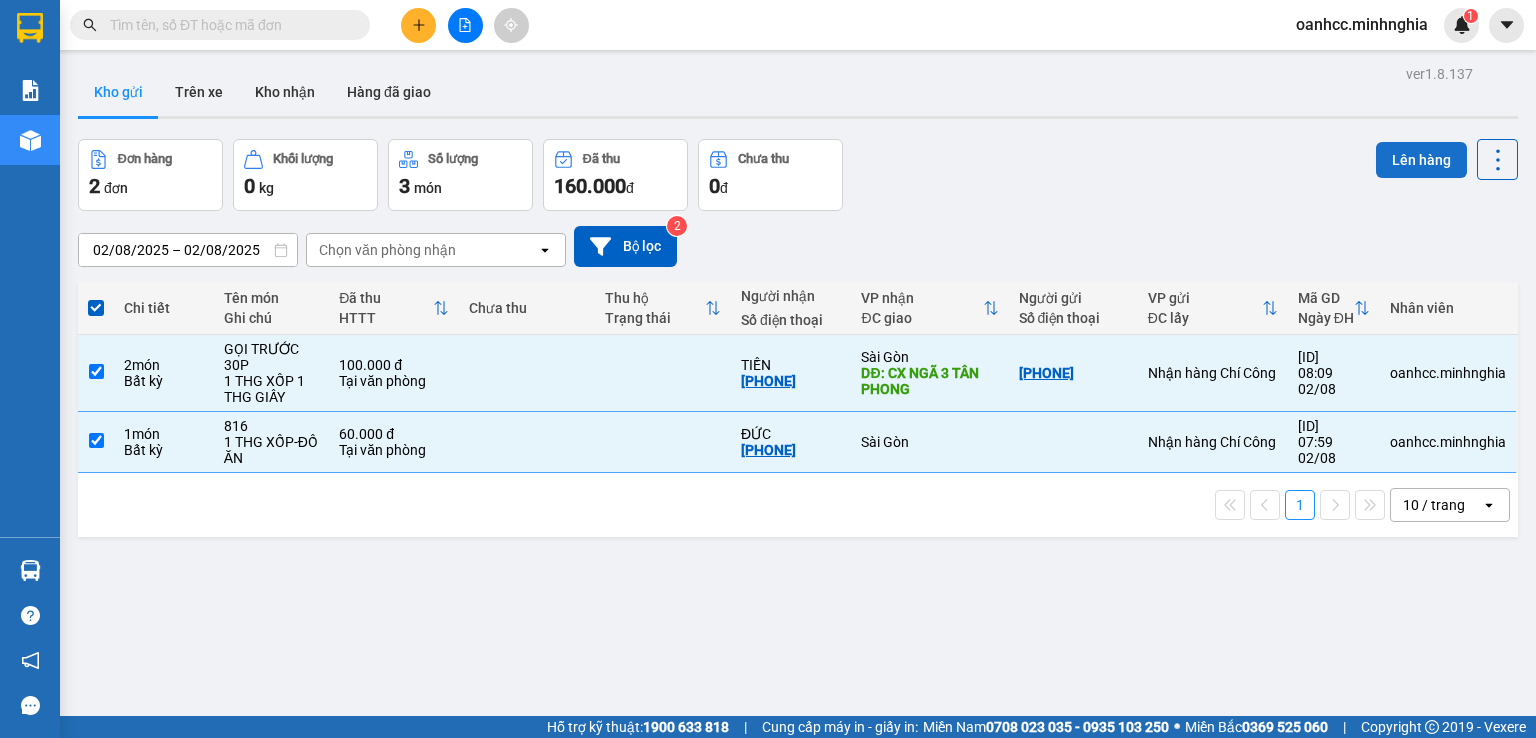 click on "Lên hàng" at bounding box center [1421, 160] 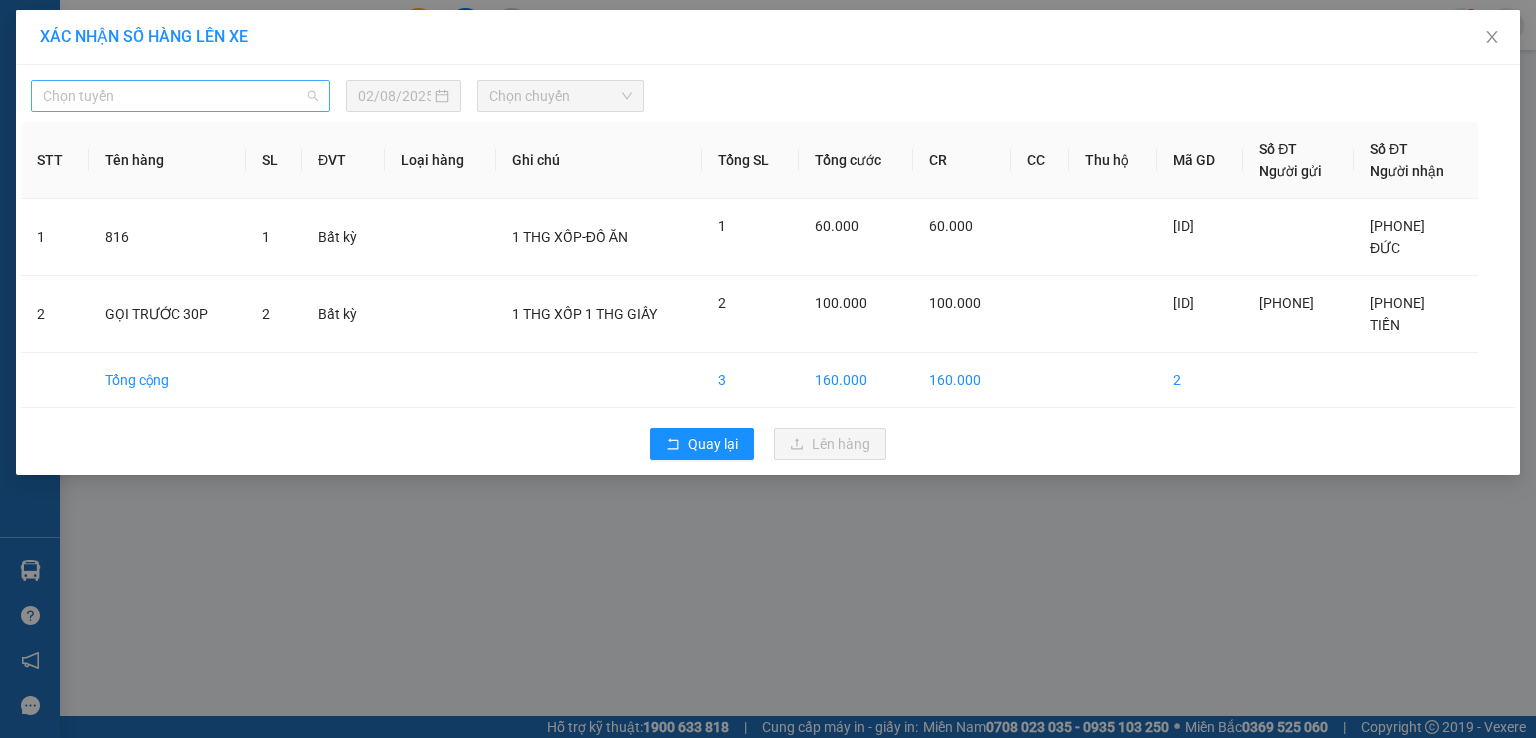 click on "Chọn tuyến" at bounding box center [180, 96] 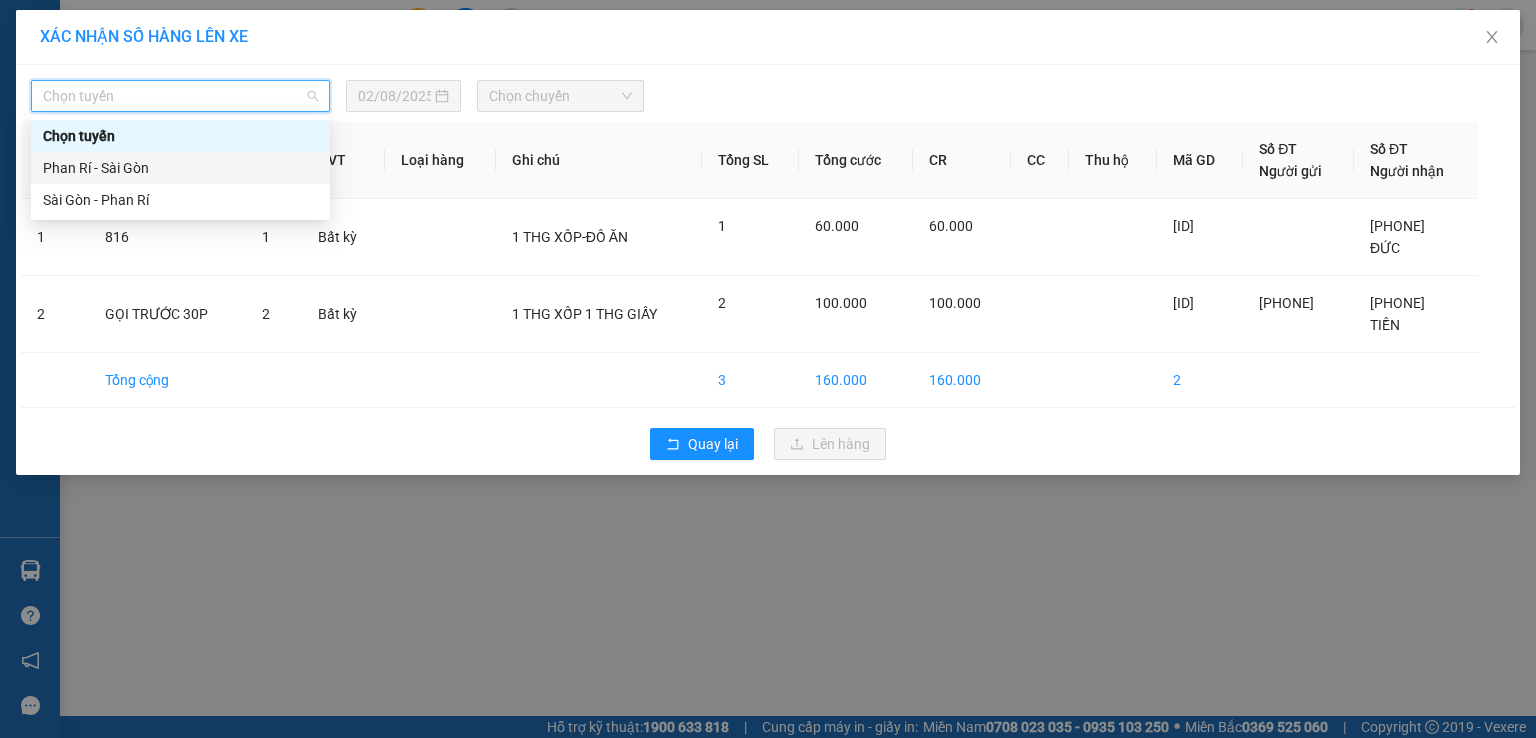click on "Phan Rí - Sài Gòn" at bounding box center (180, 168) 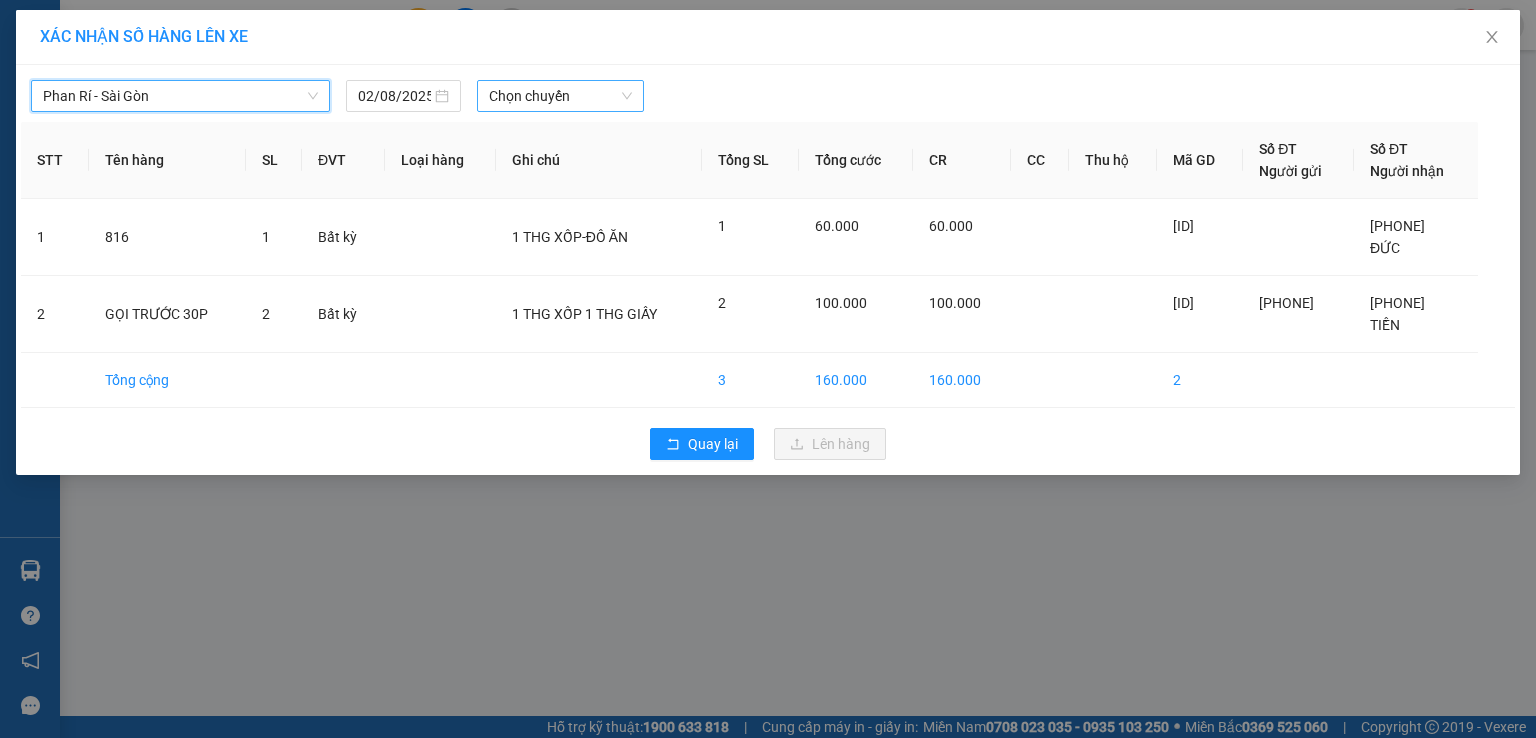 click on "Chọn chuyến" at bounding box center (561, 96) 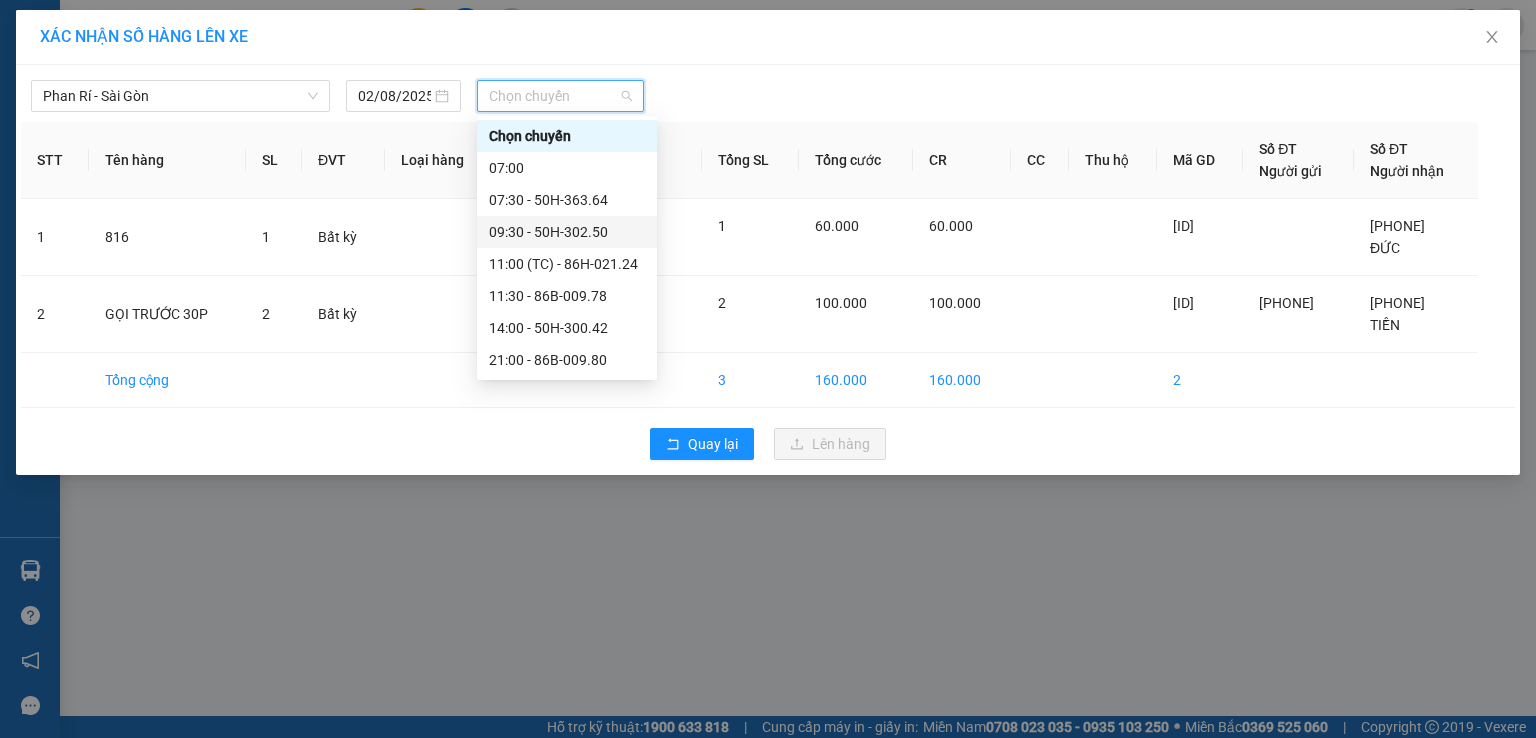 click on "09:30     - 50H-302.50" at bounding box center [567, 232] 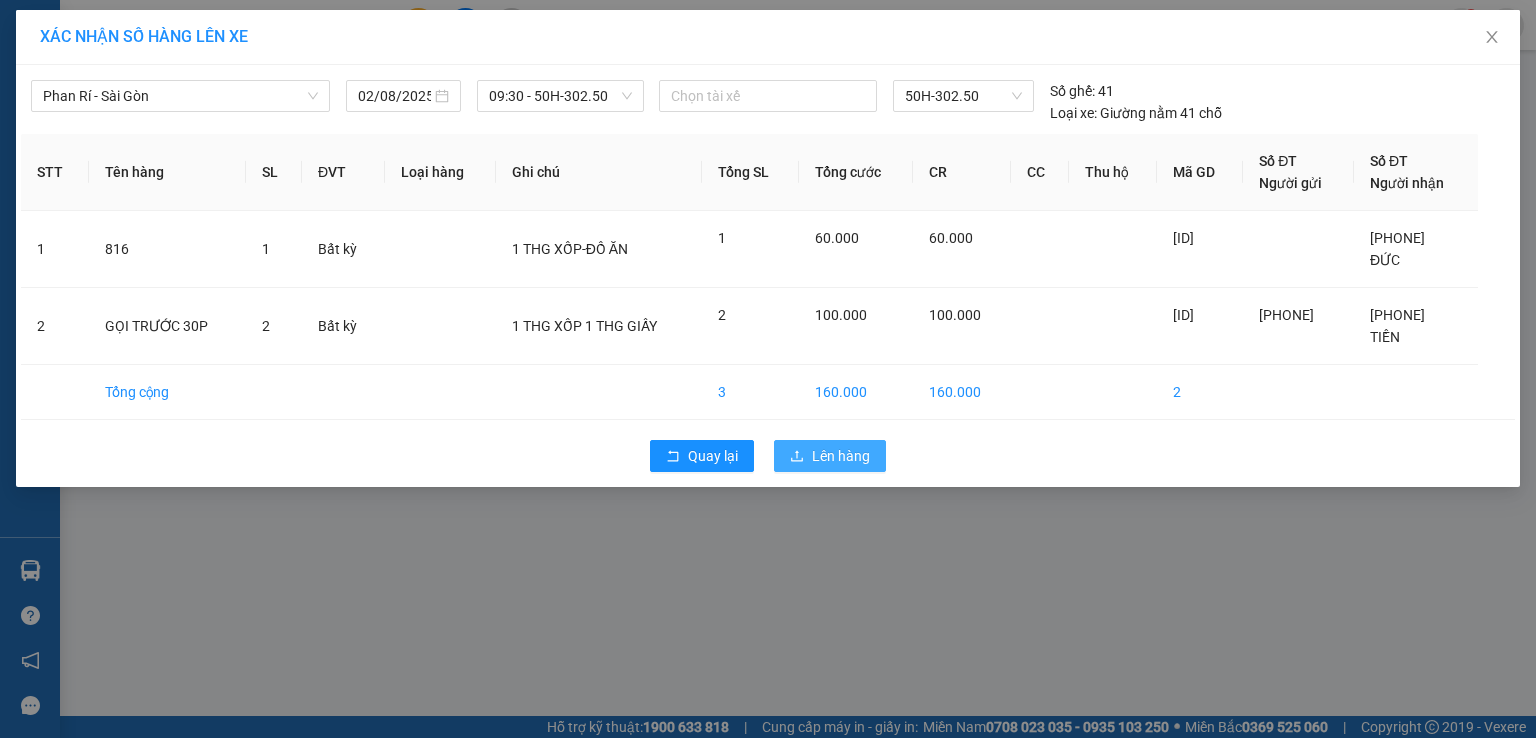 click on "Lên hàng" at bounding box center (841, 456) 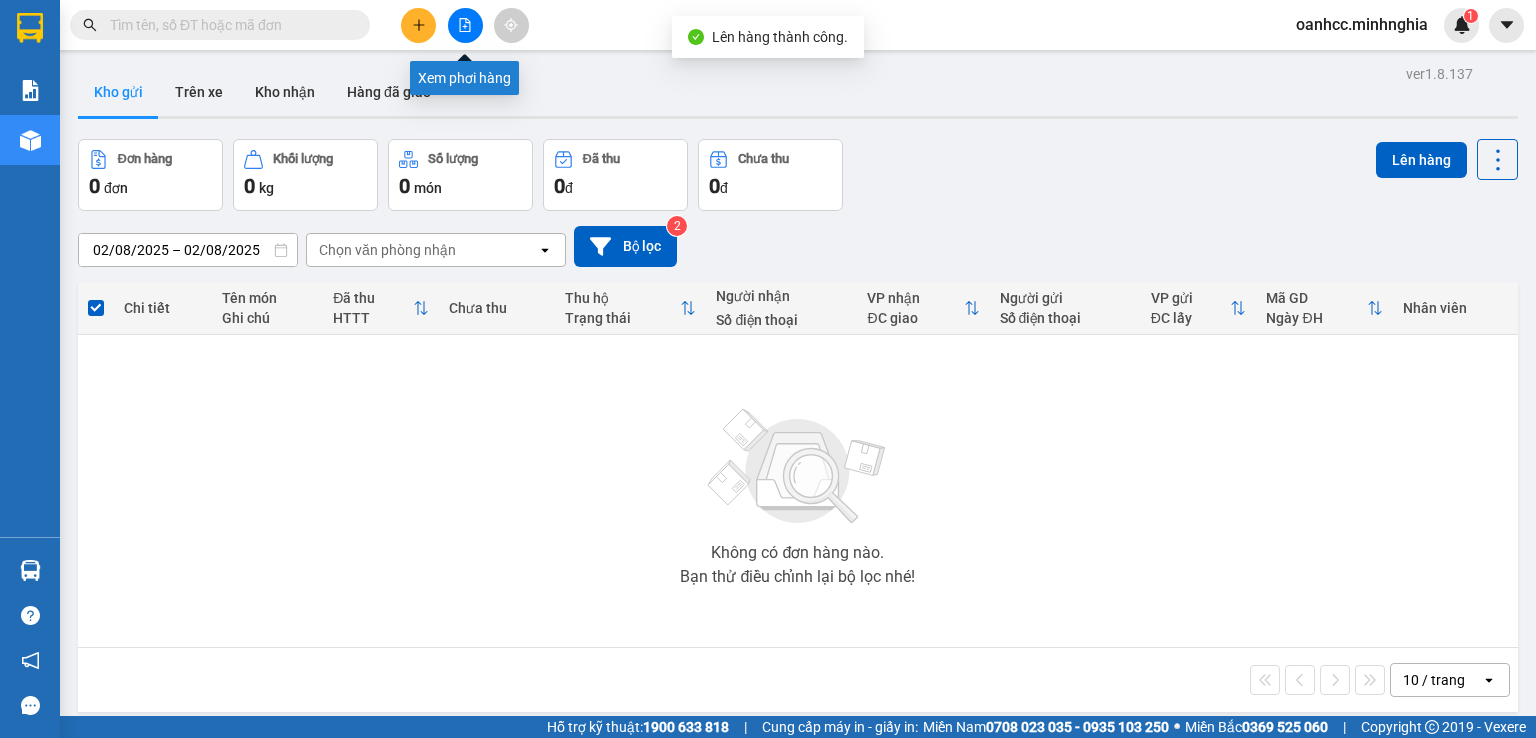 click 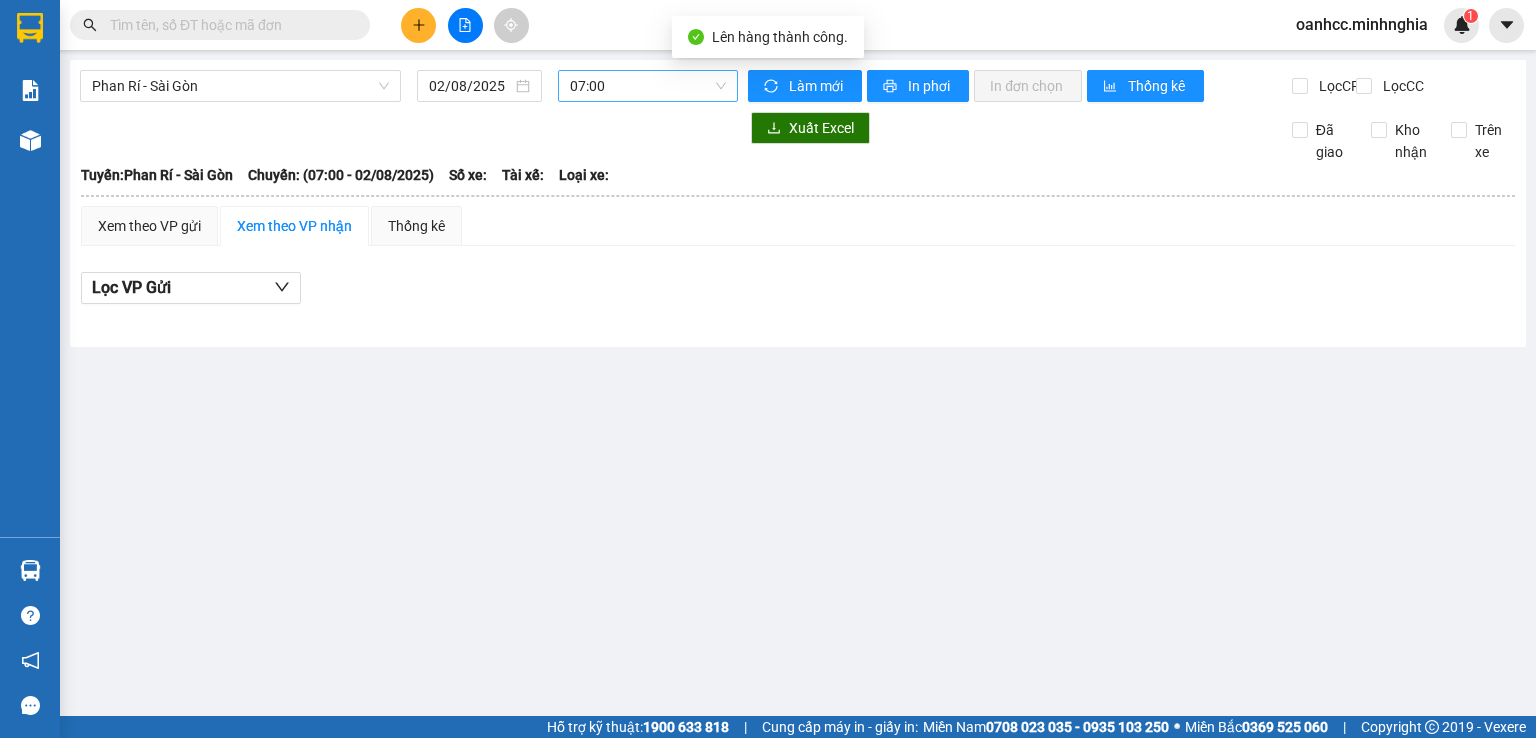 click on "07:00" at bounding box center (648, 86) 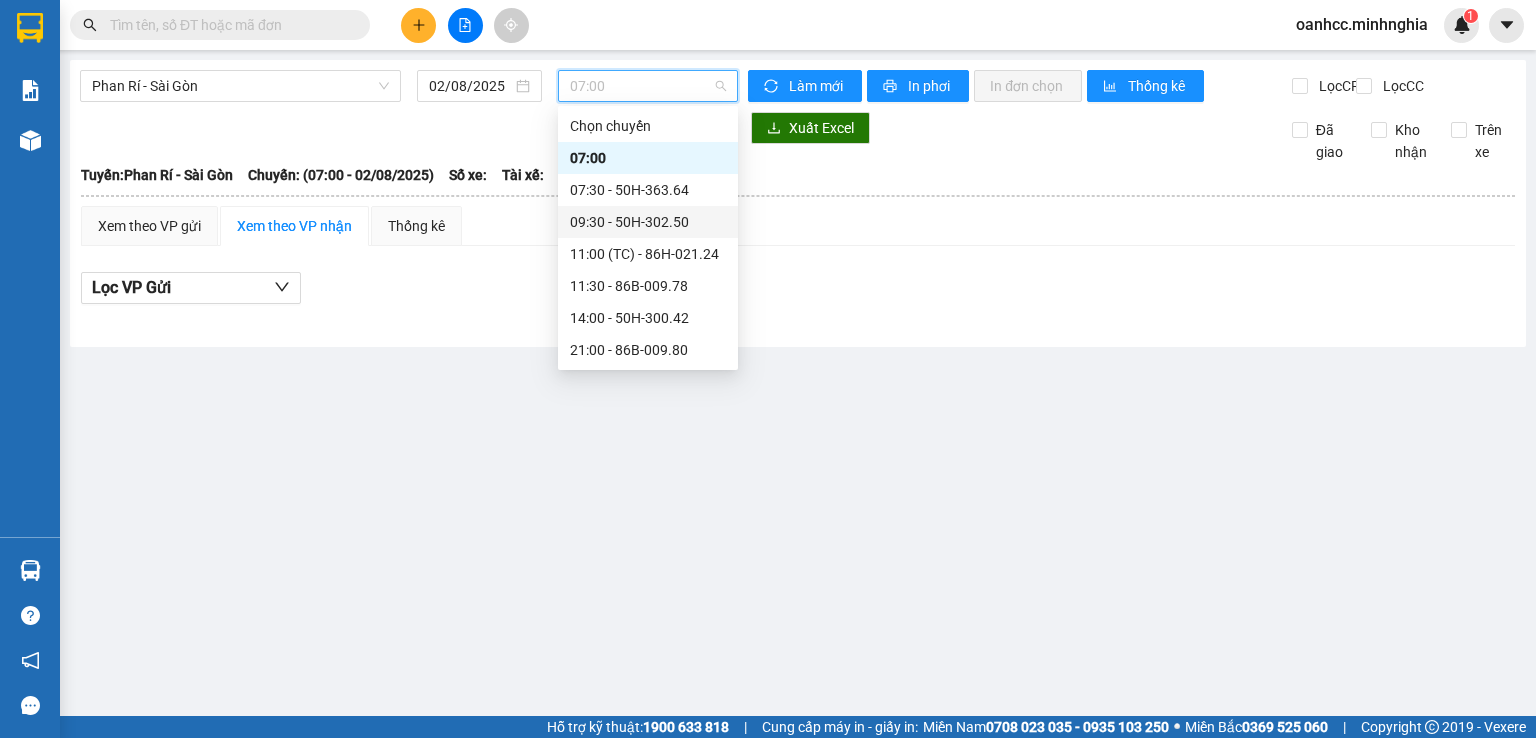 click on "09:30     - 50H-302.50" at bounding box center [648, 222] 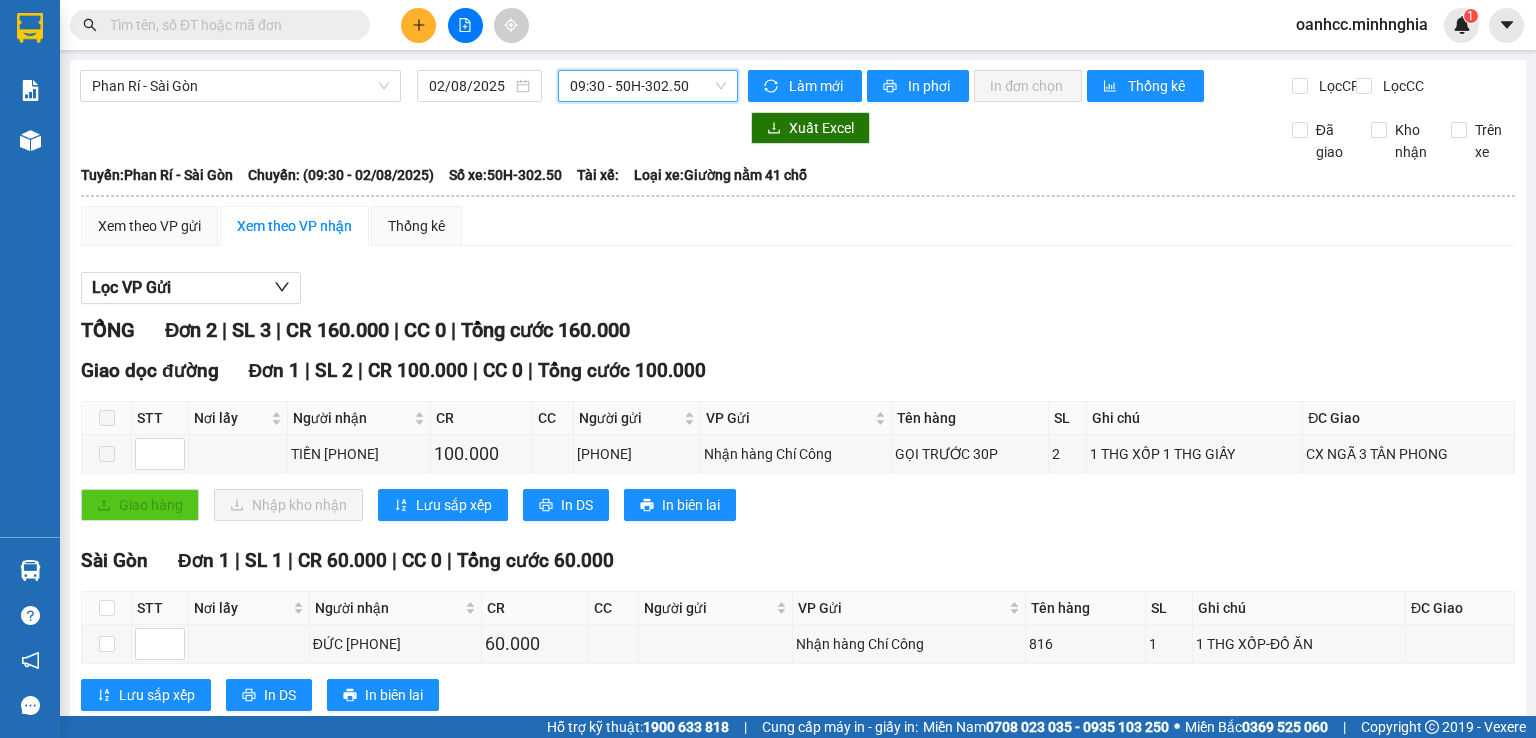 click on "Giao hàng Nhập kho nhận Lưu sắp xếp In DS In biên lai" at bounding box center (798, 505) 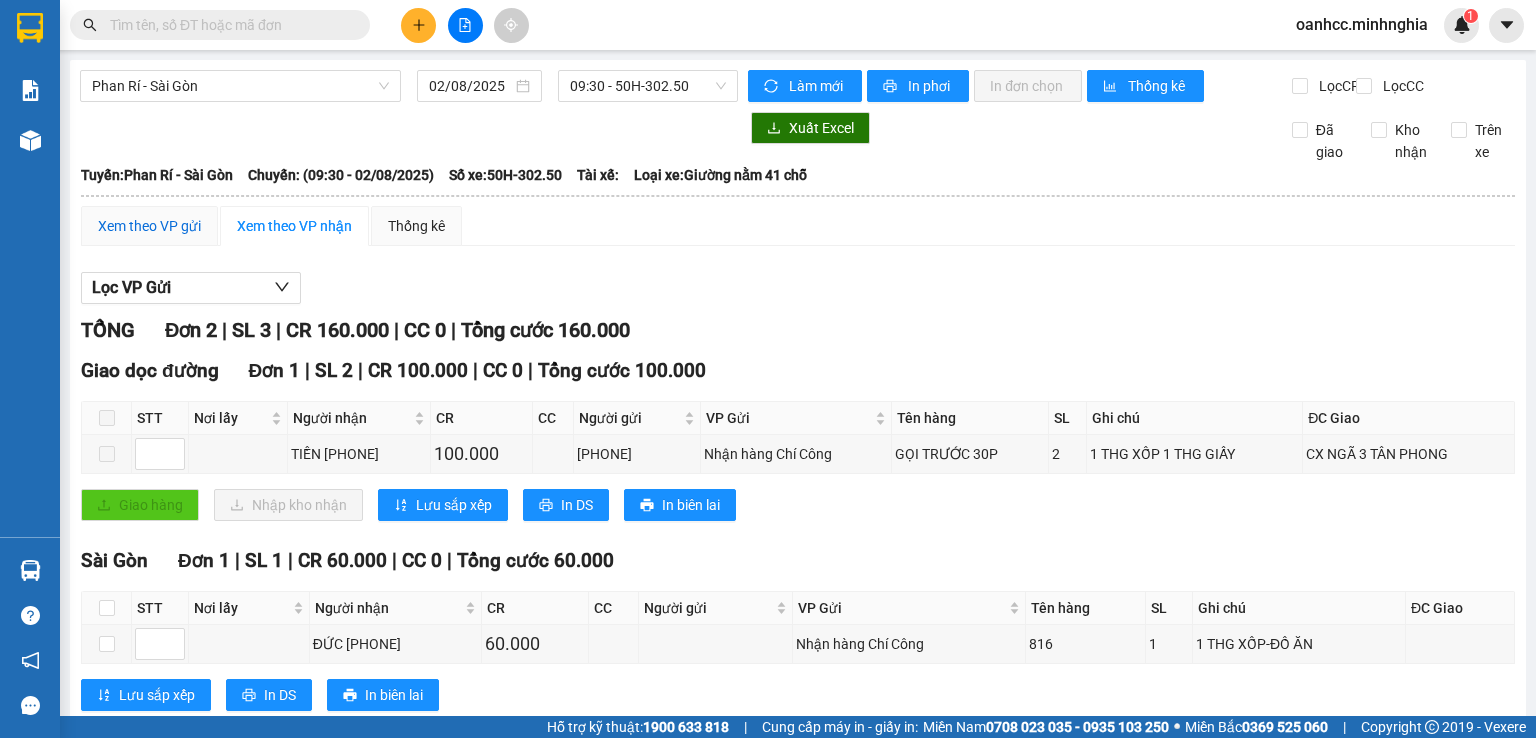 click on "Xem theo VP gửi" at bounding box center [149, 226] 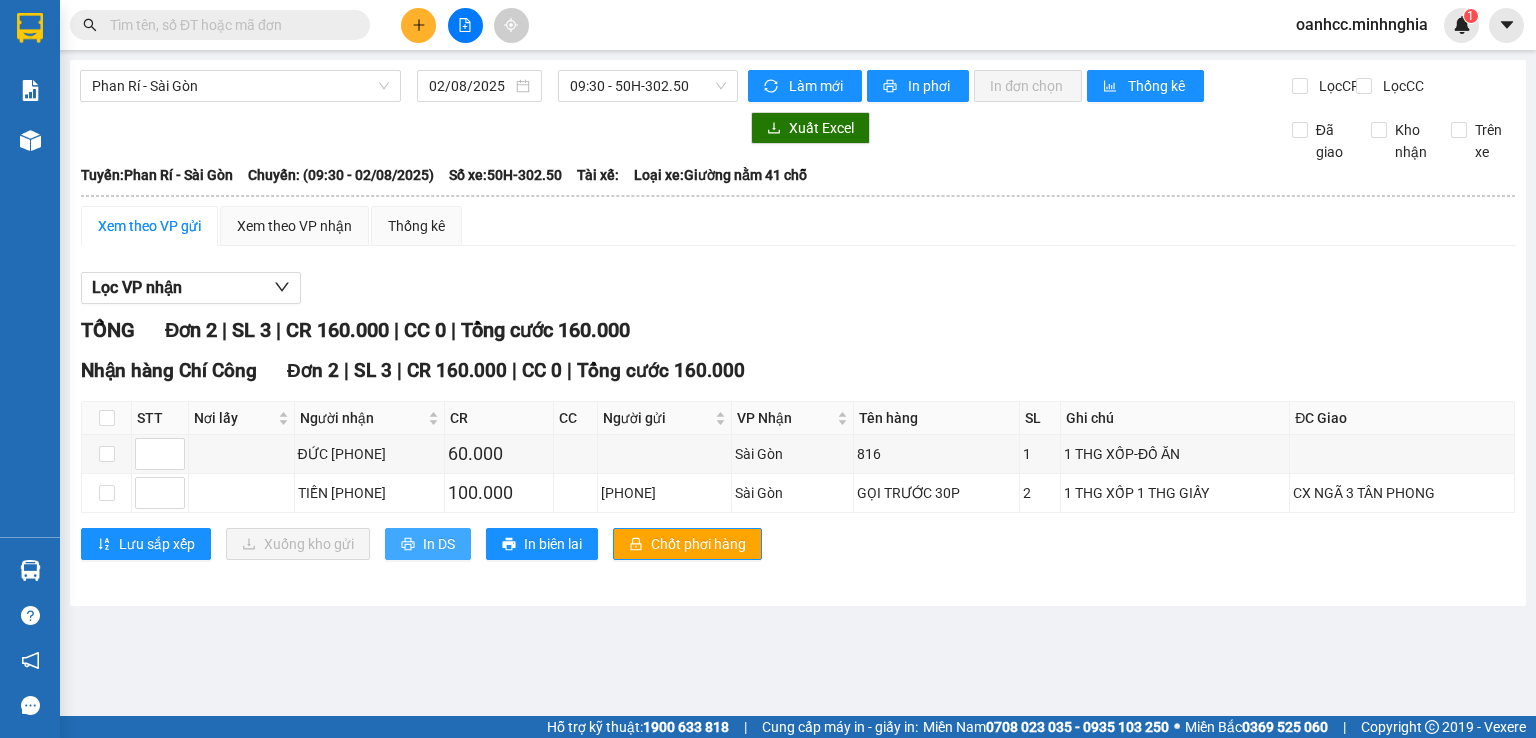 click on "In DS" at bounding box center [439, 544] 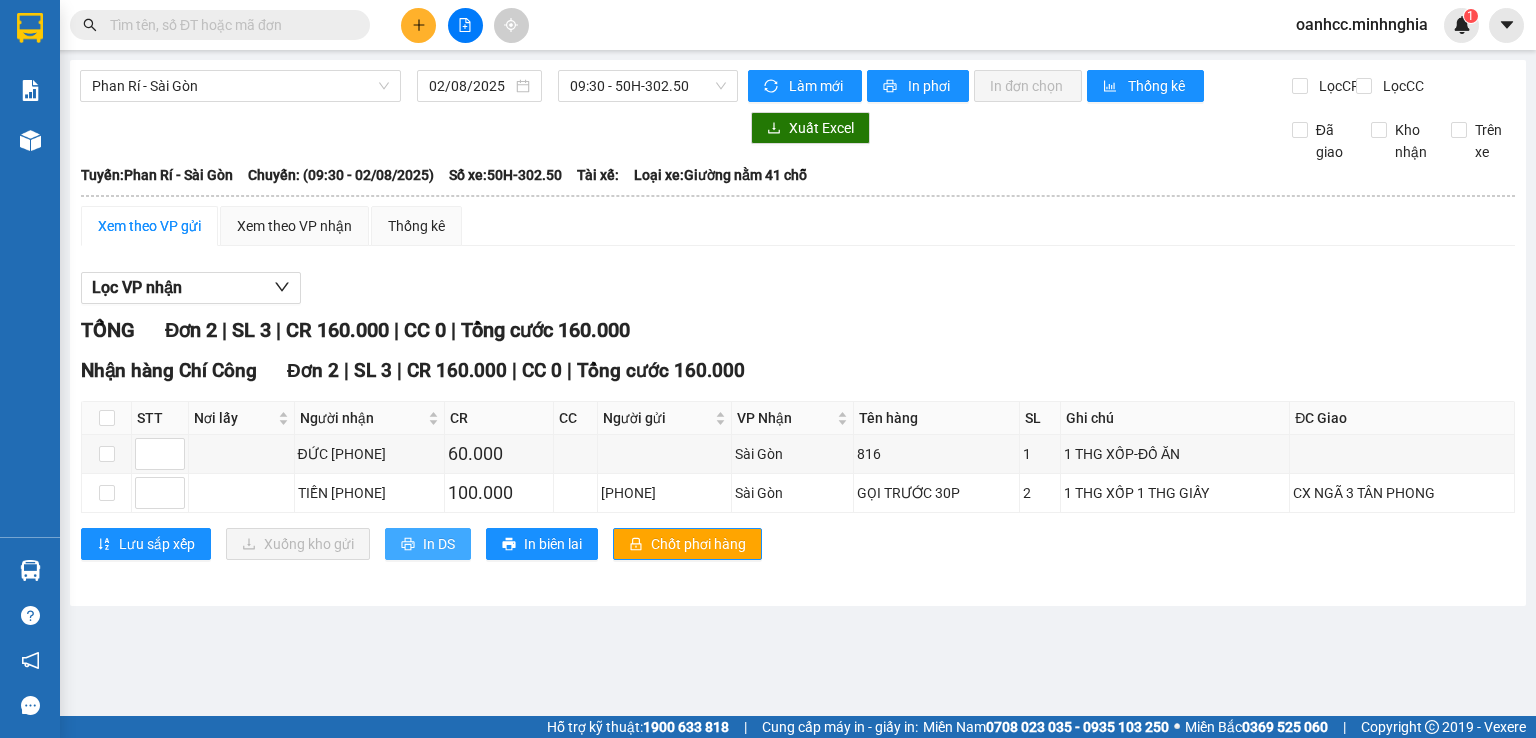 scroll, scrollTop: 0, scrollLeft: 0, axis: both 